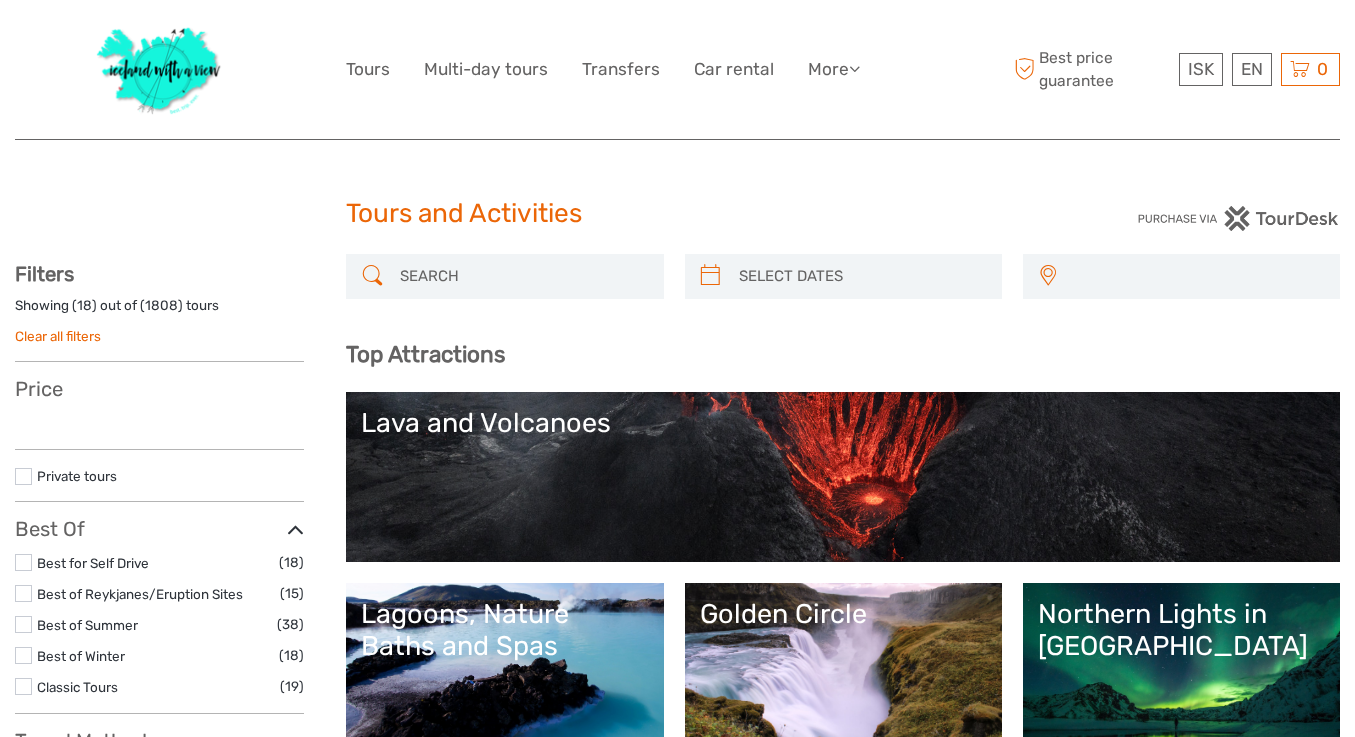 select 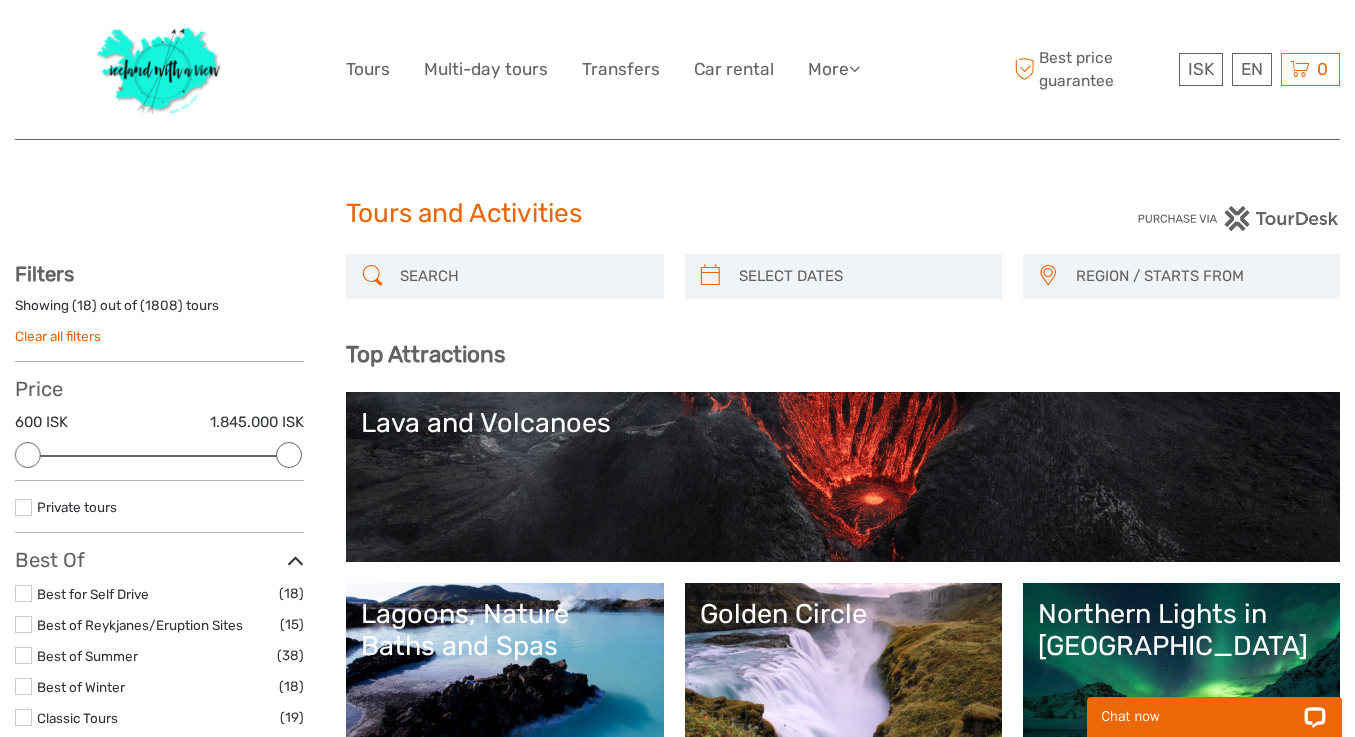 scroll, scrollTop: 0, scrollLeft: 0, axis: both 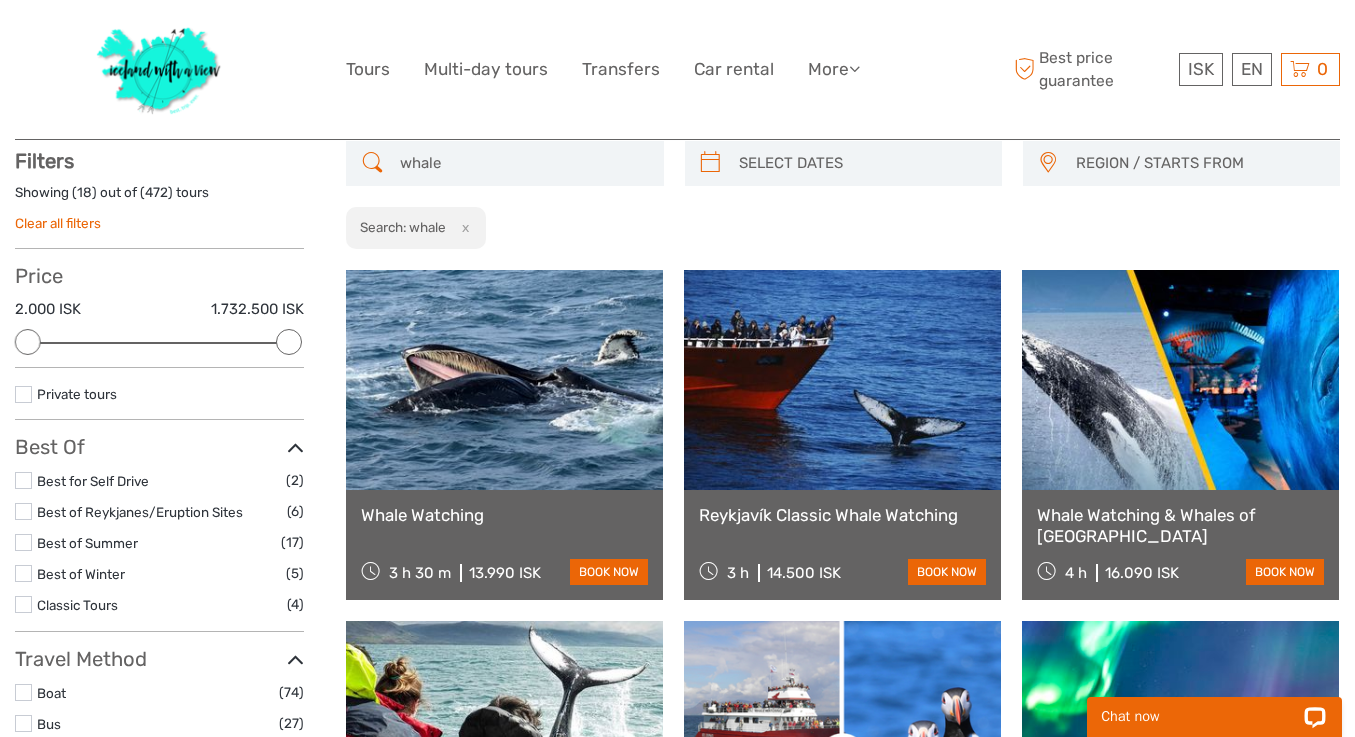 type on "whale" 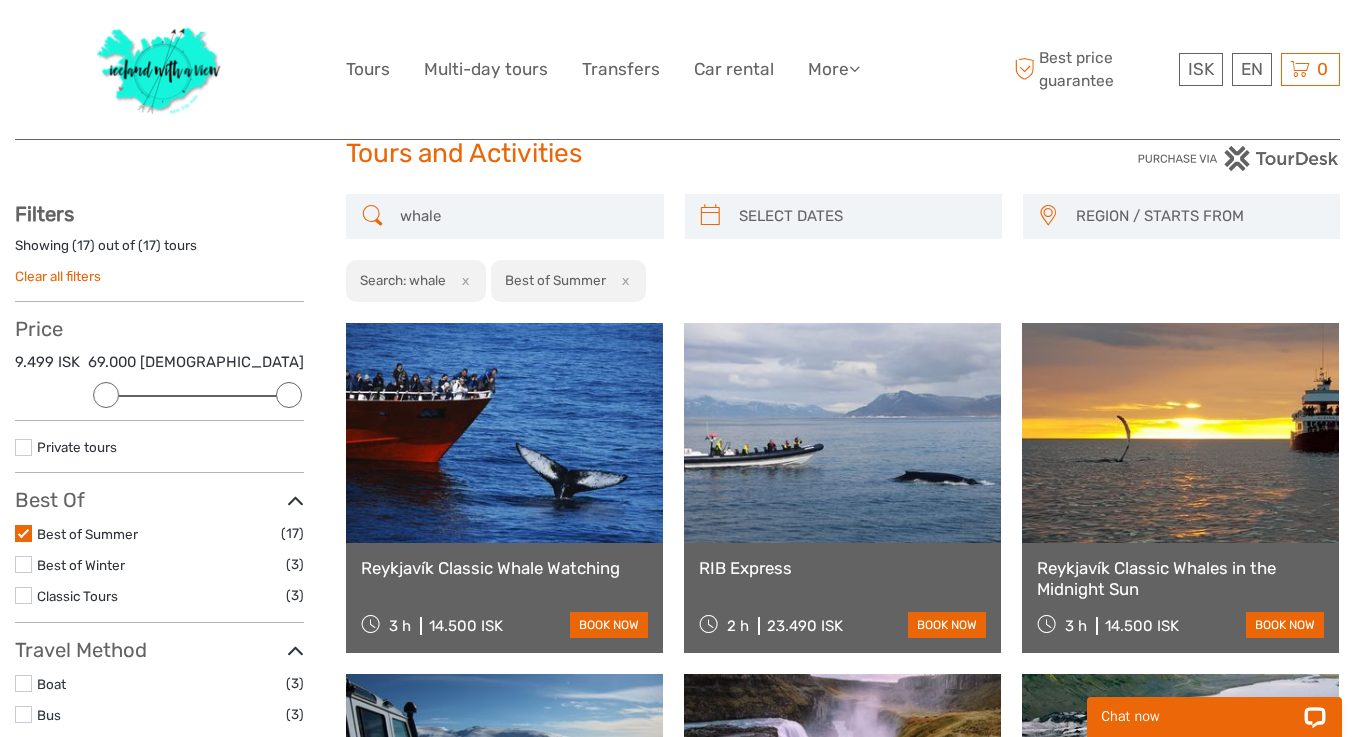scroll, scrollTop: 60, scrollLeft: 0, axis: vertical 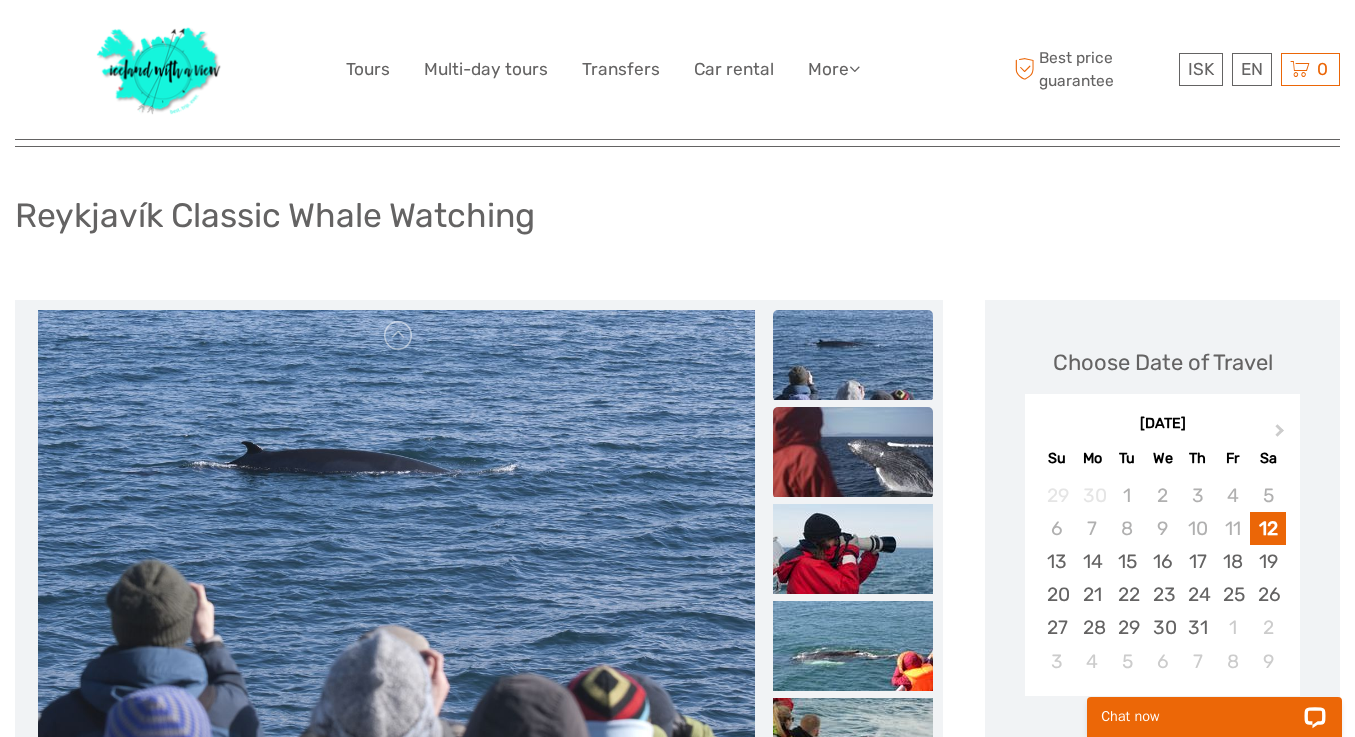 click at bounding box center [853, 452] 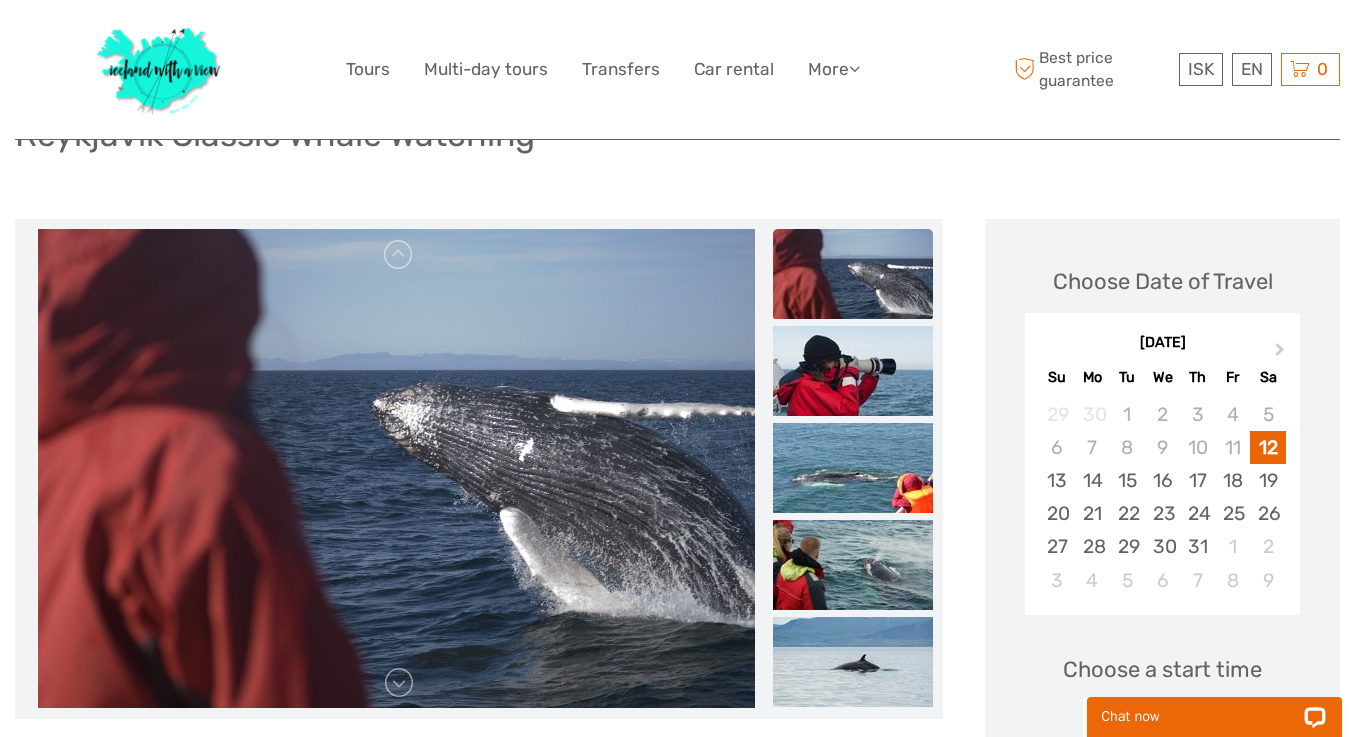 scroll, scrollTop: 183, scrollLeft: 0, axis: vertical 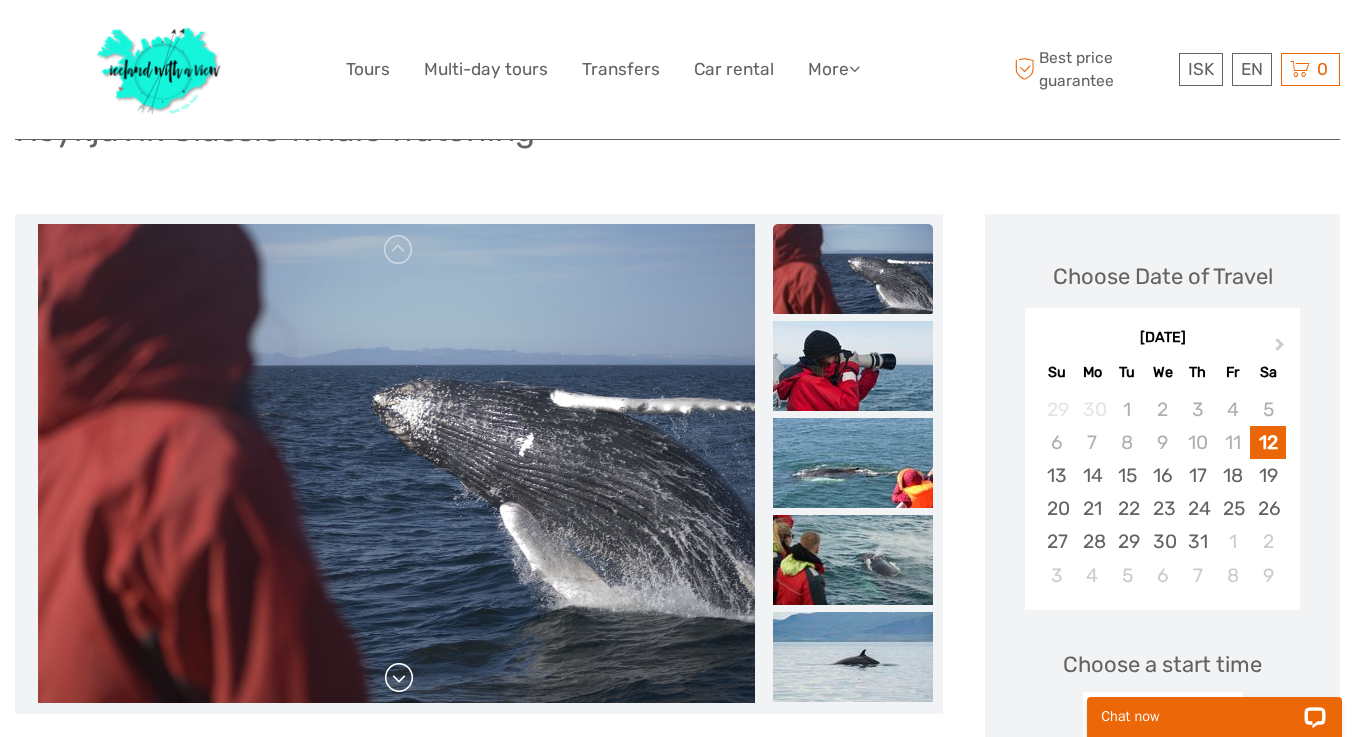 click at bounding box center (399, 678) 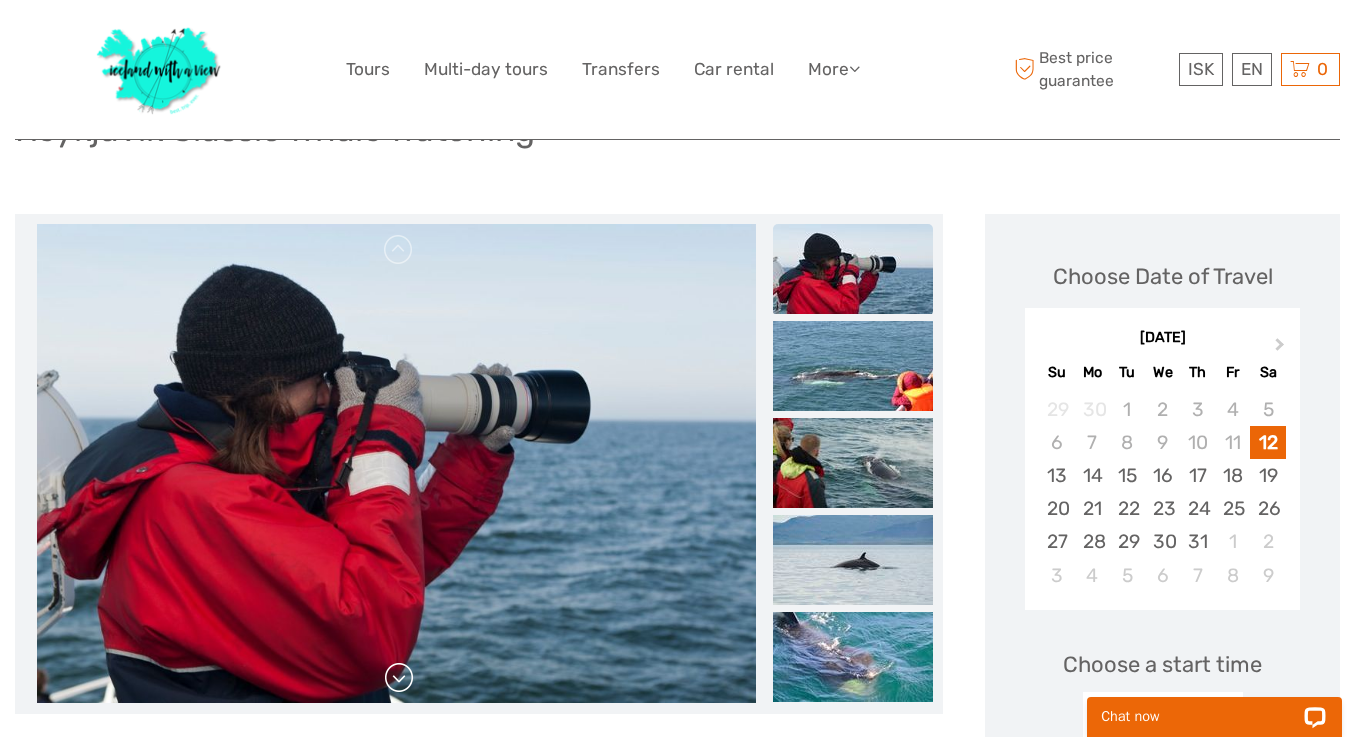 click at bounding box center [399, 678] 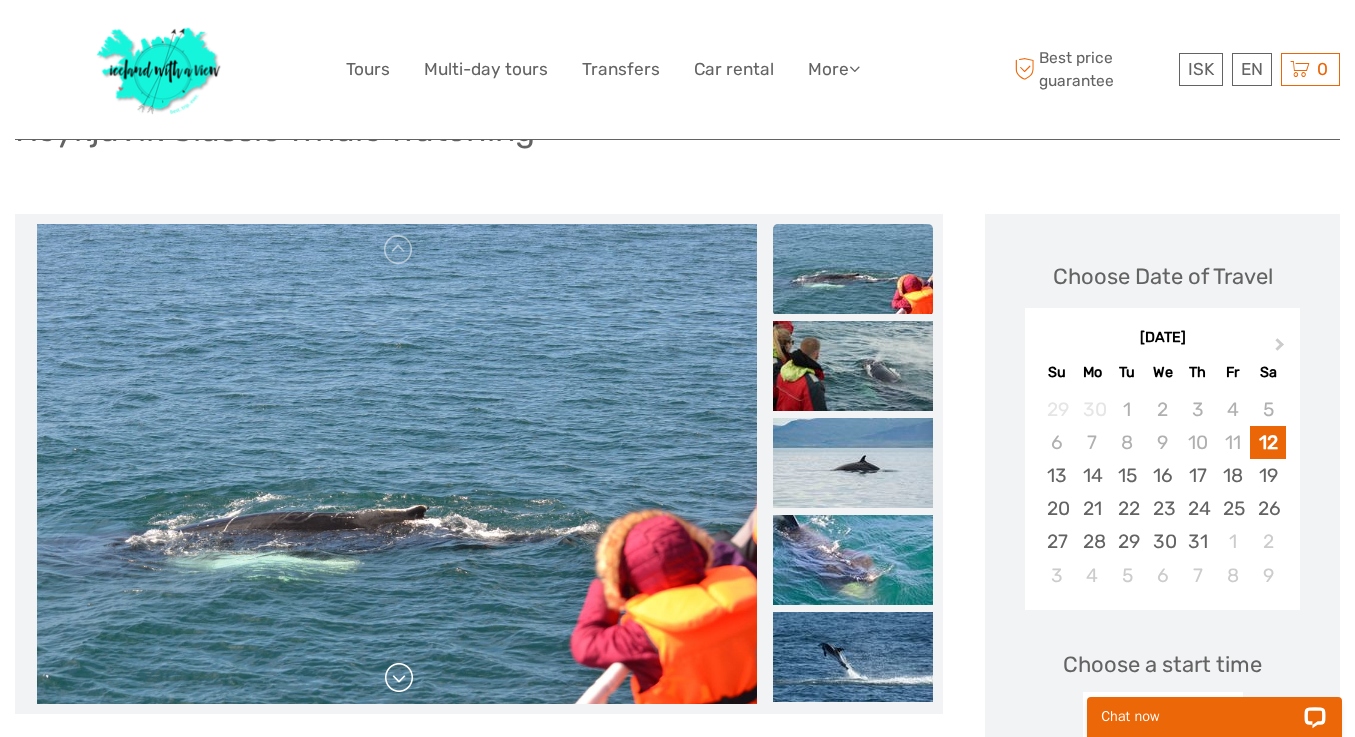click at bounding box center [399, 678] 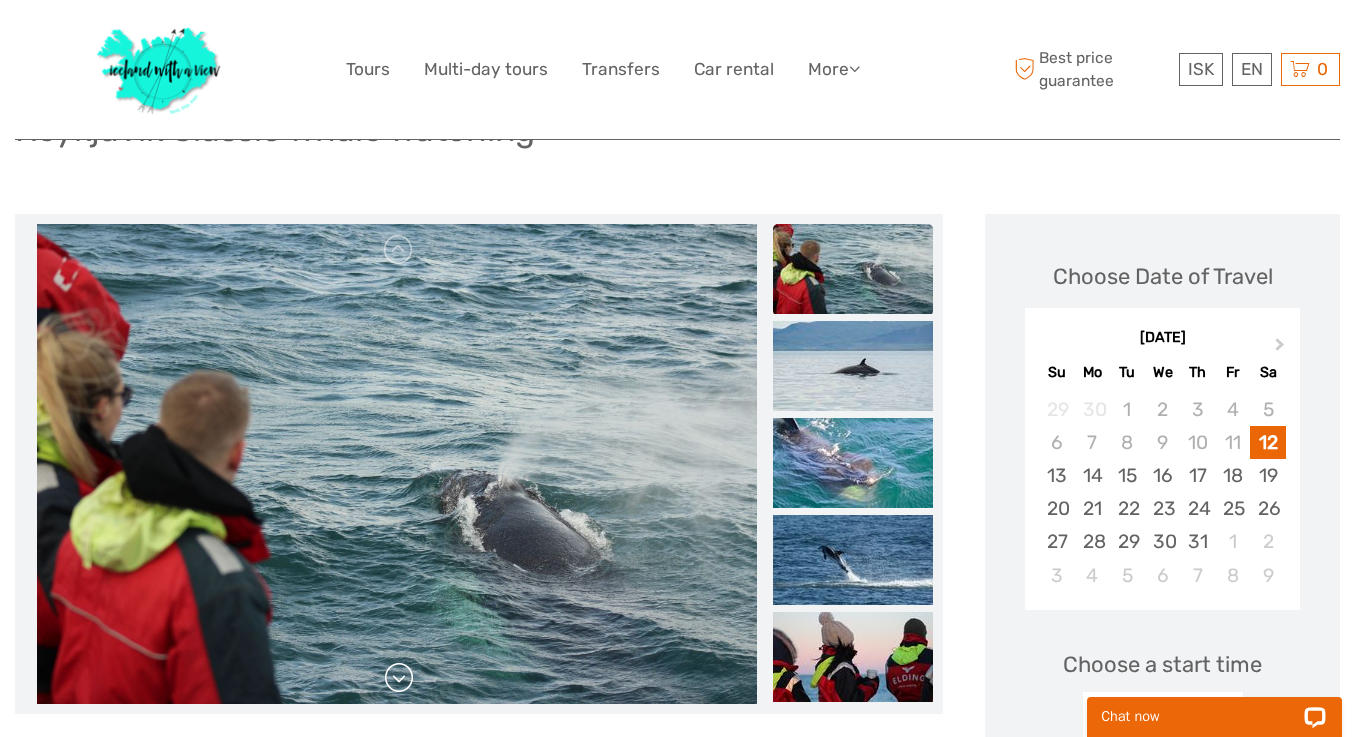 click at bounding box center (399, 678) 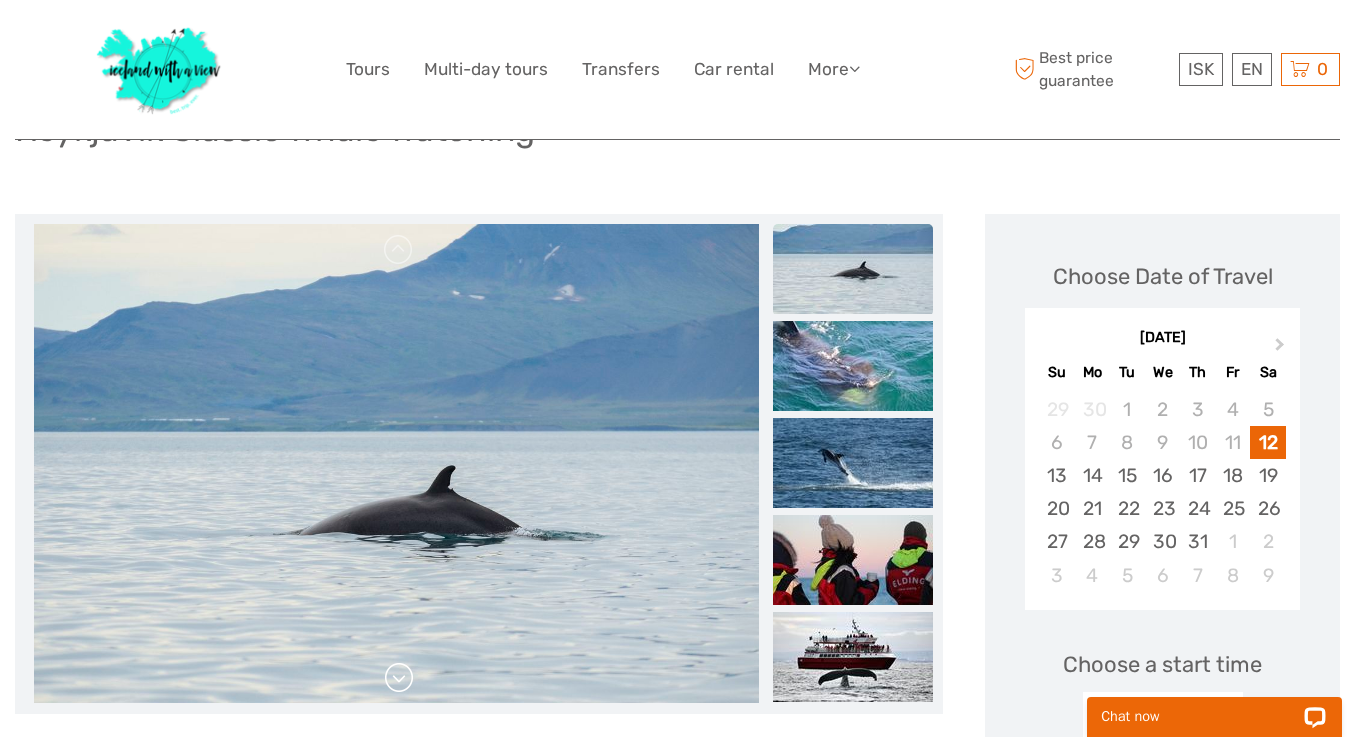 click at bounding box center [399, 678] 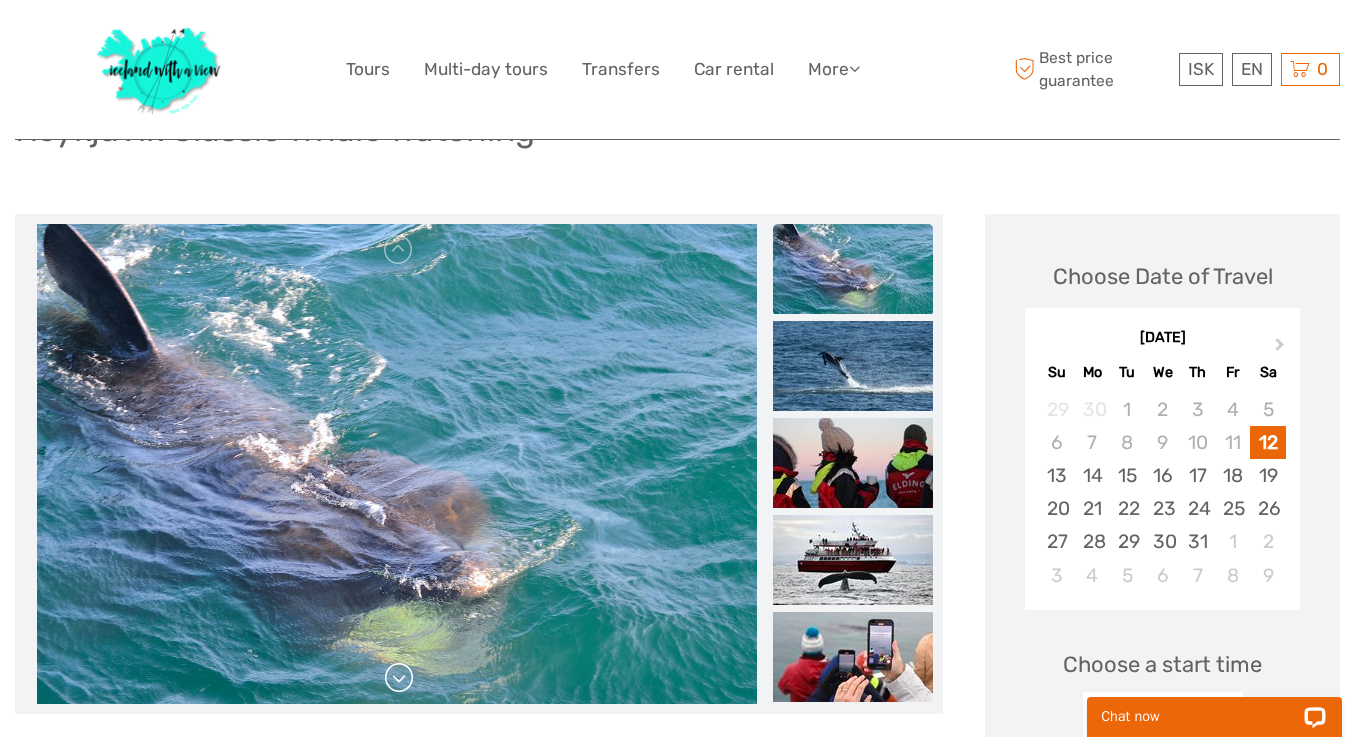 click at bounding box center [399, 678] 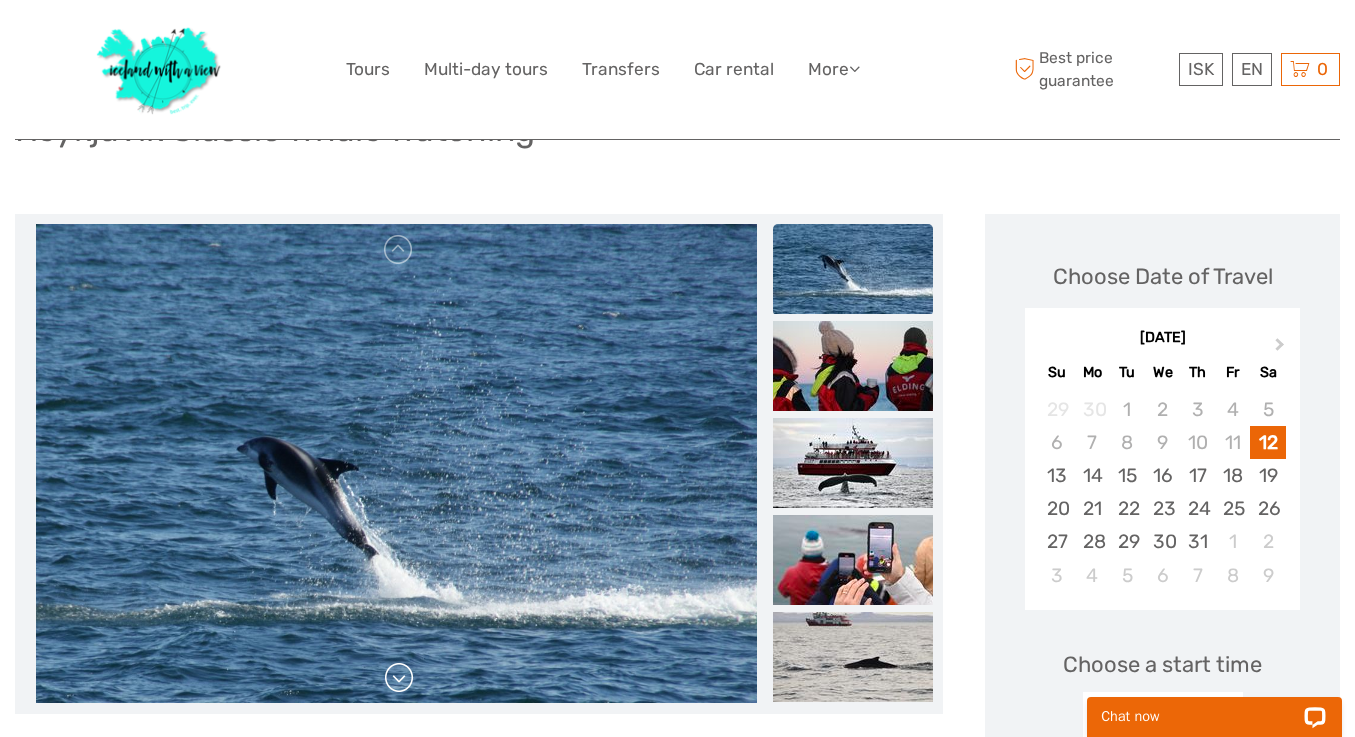 click at bounding box center (399, 678) 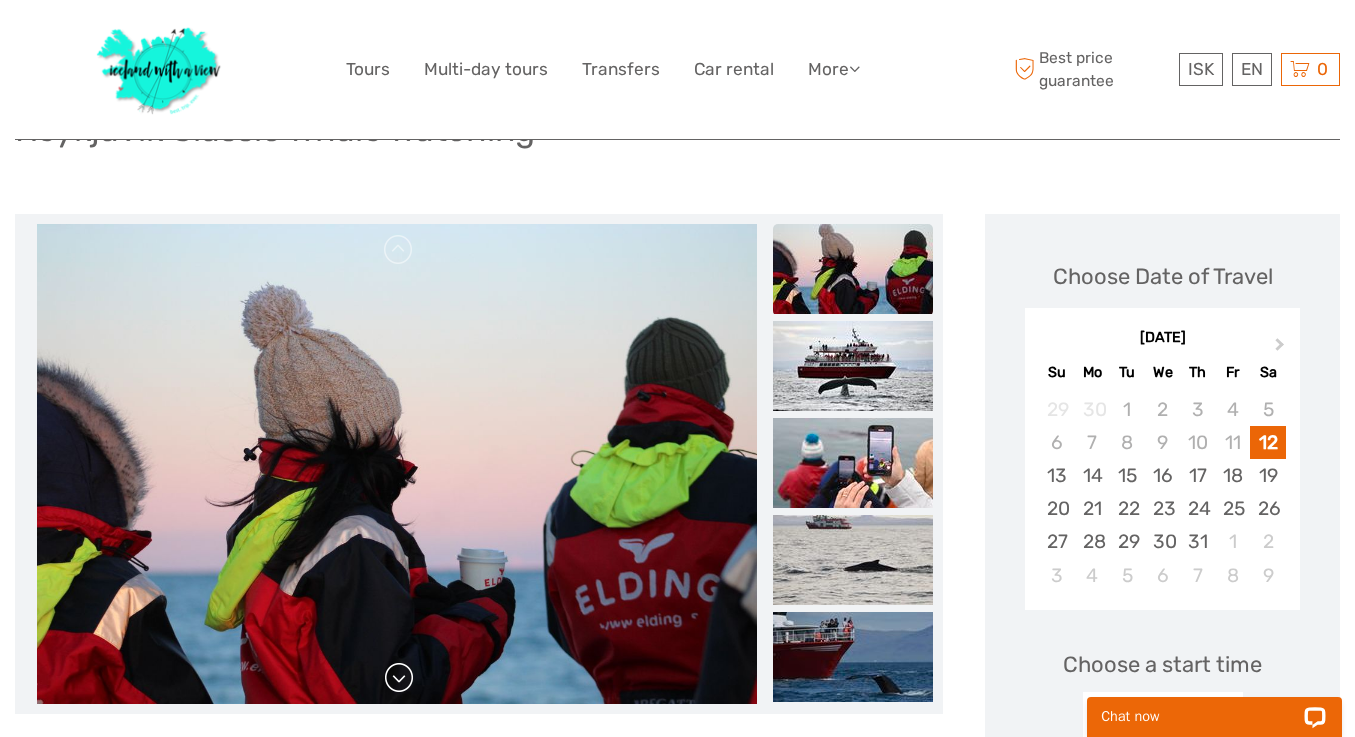 click at bounding box center (399, 678) 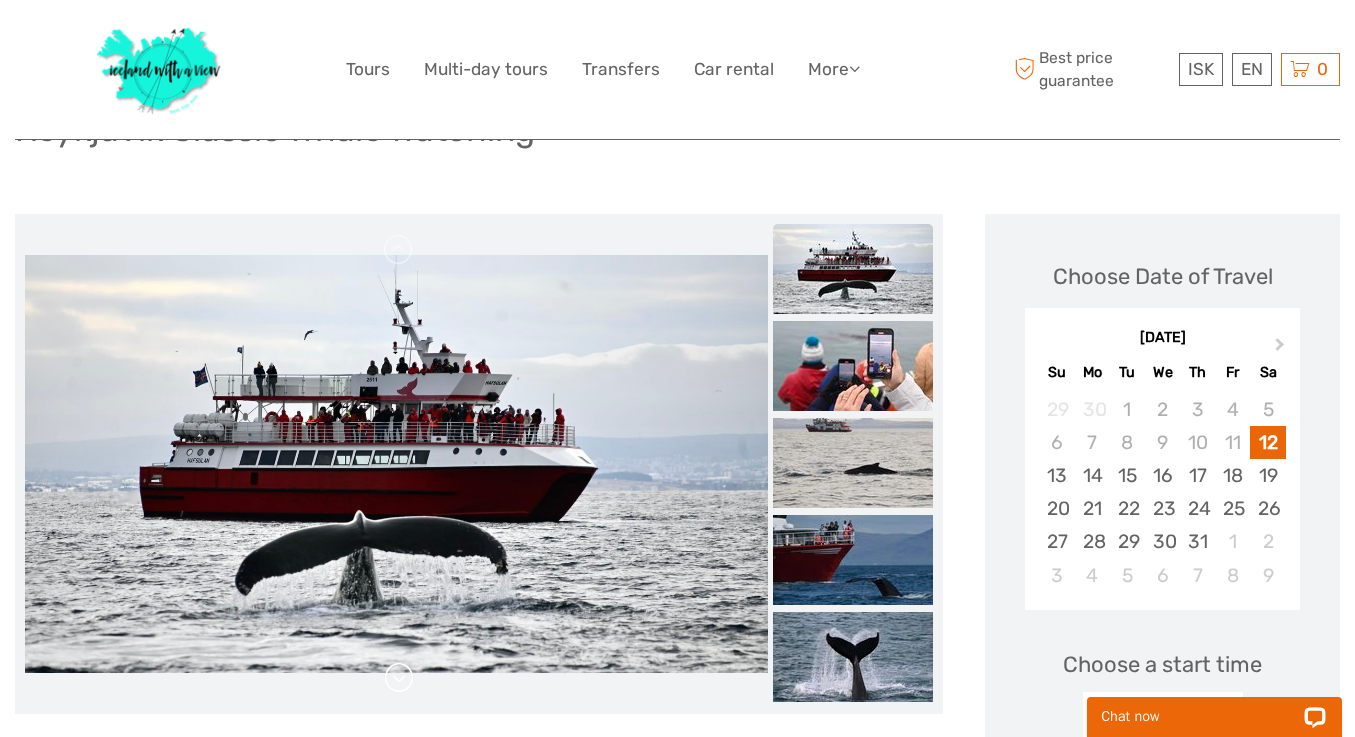 click at bounding box center [399, 678] 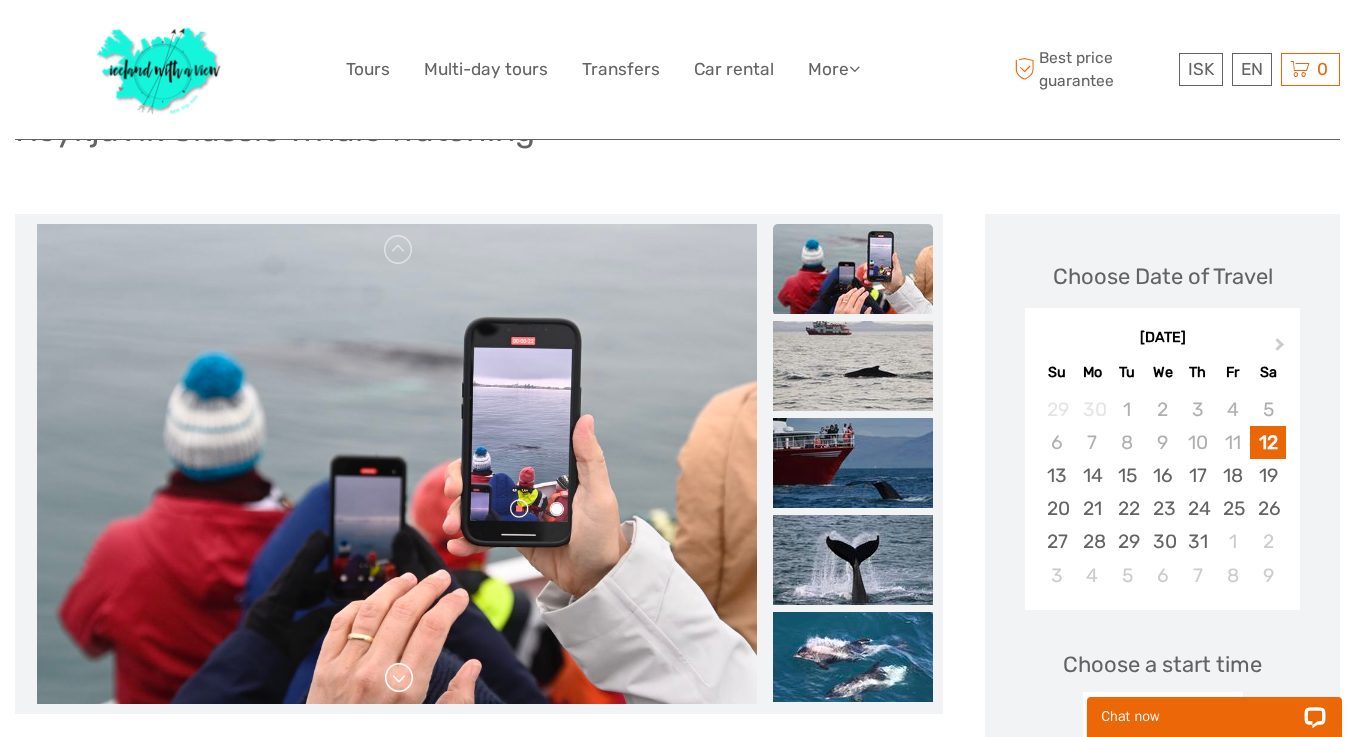 click at bounding box center [399, 678] 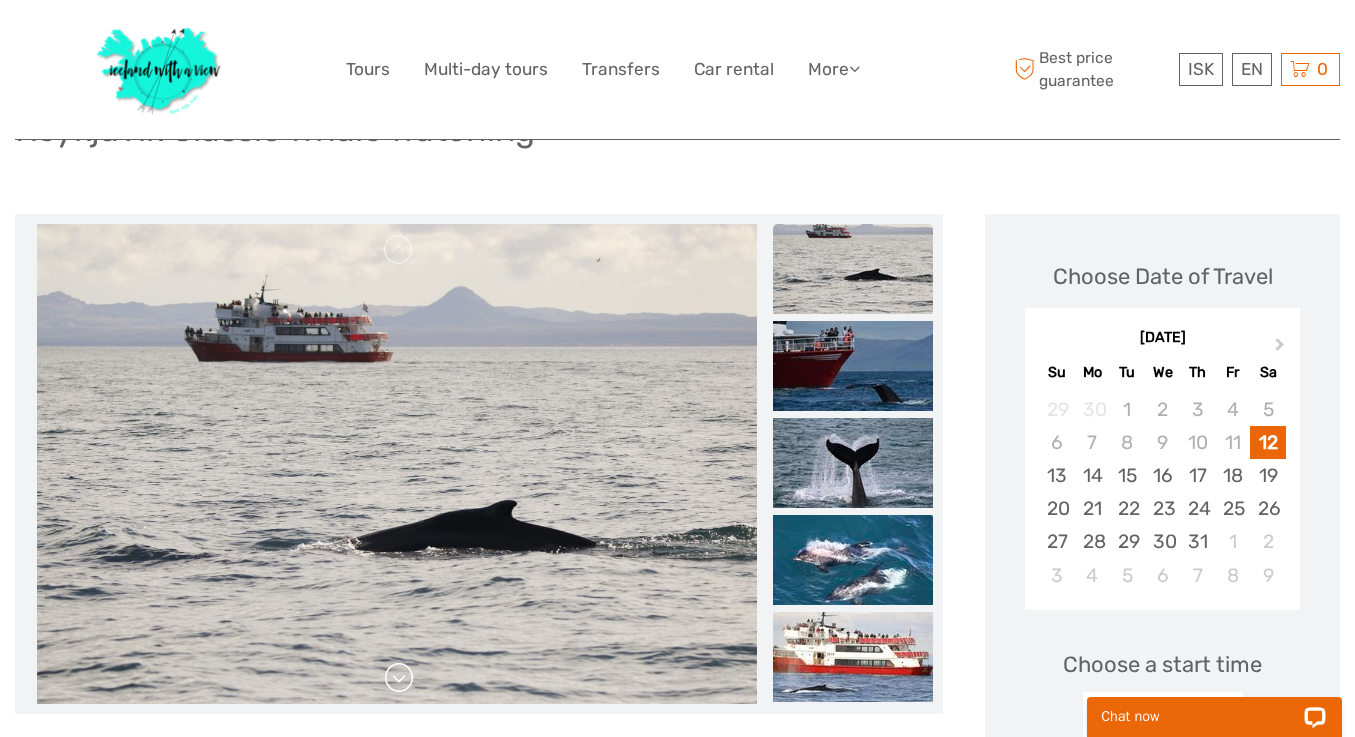 click at bounding box center (399, 678) 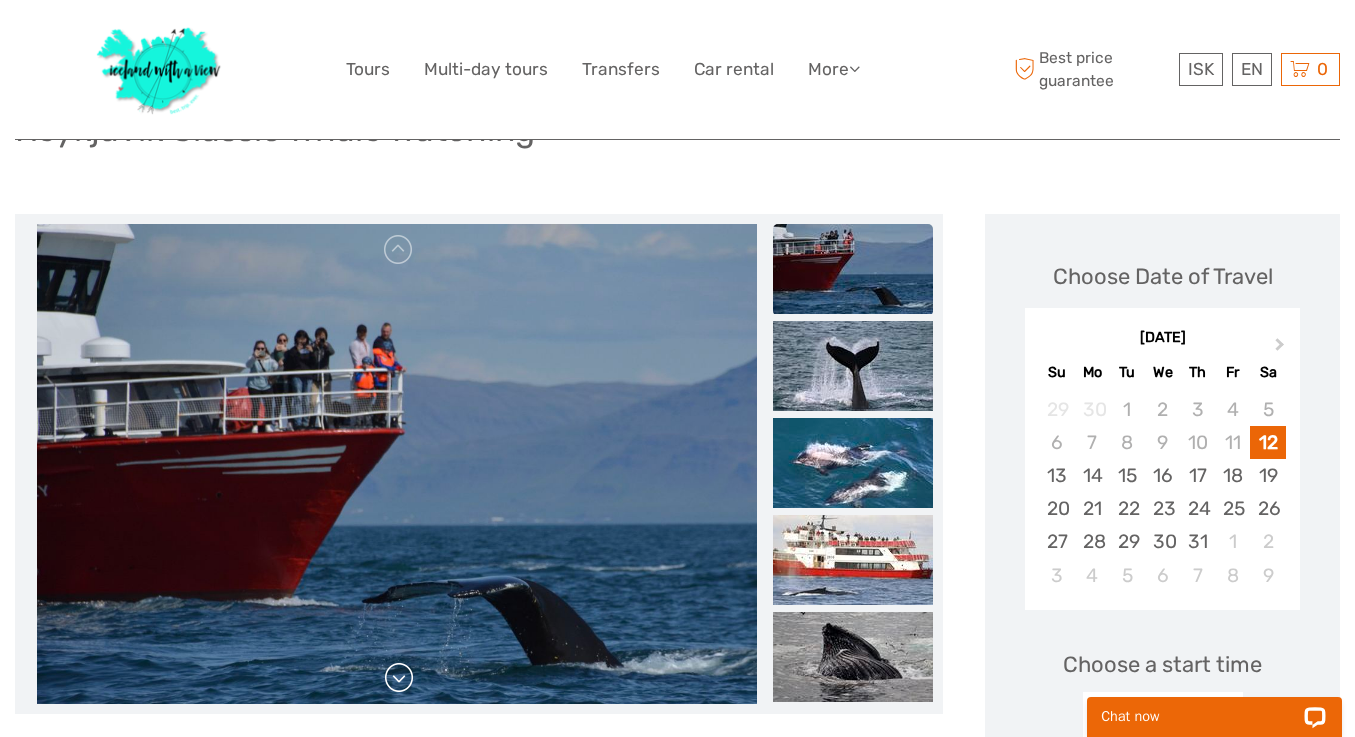 click at bounding box center (399, 678) 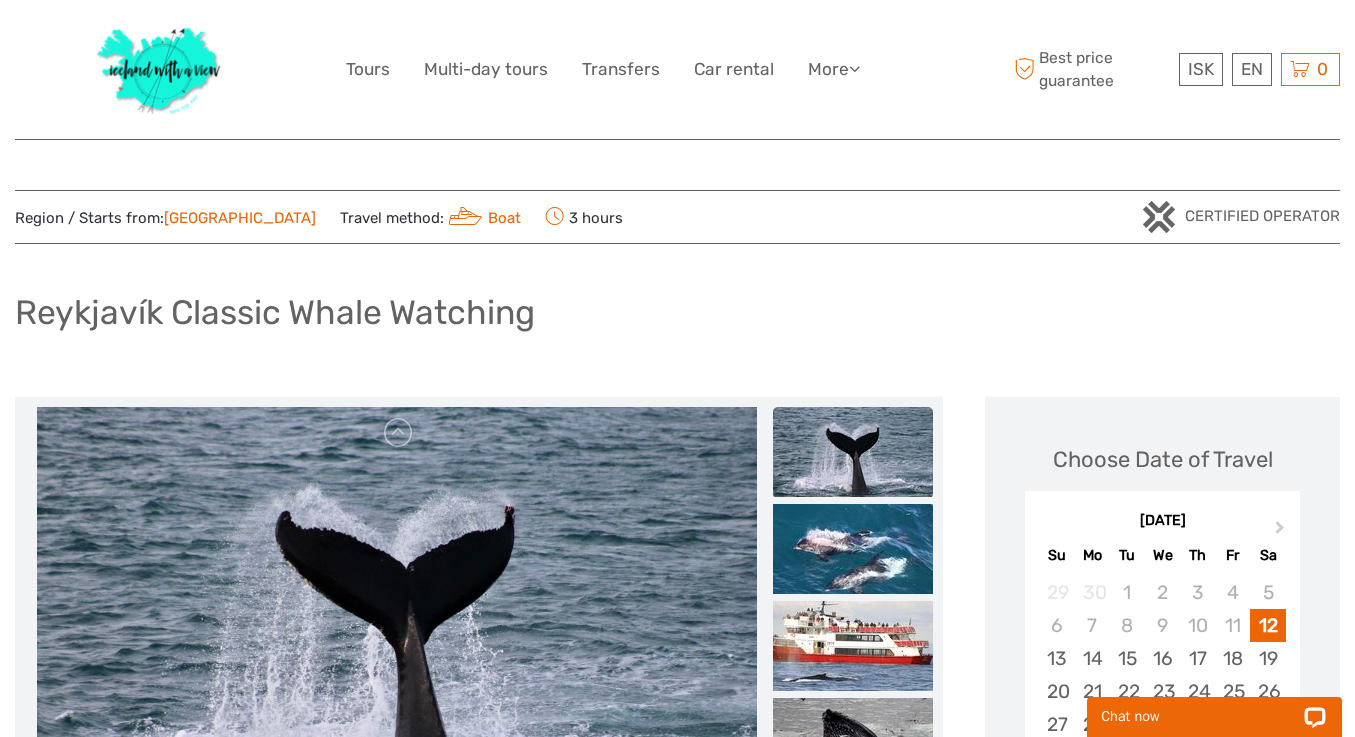 scroll, scrollTop: 0, scrollLeft: 0, axis: both 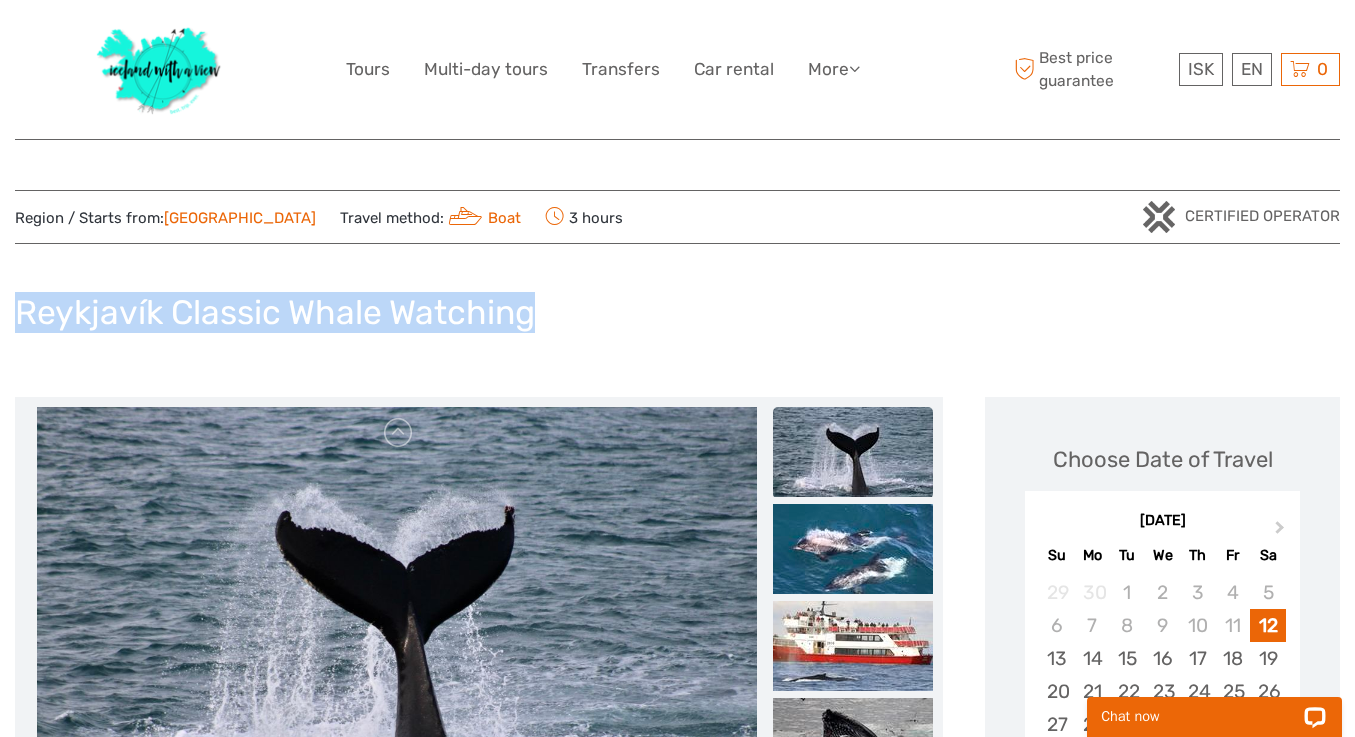 drag, startPoint x: 19, startPoint y: 306, endPoint x: 537, endPoint y: 305, distance: 518.001 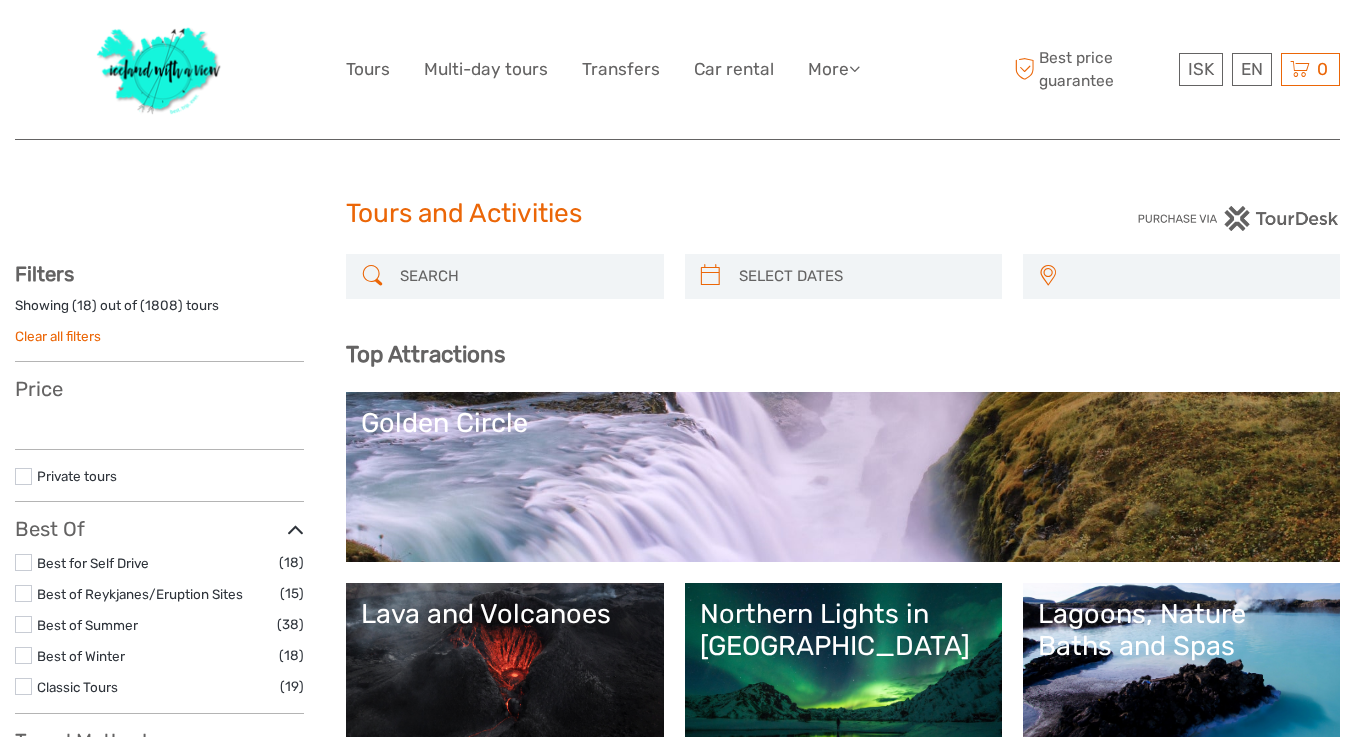 select 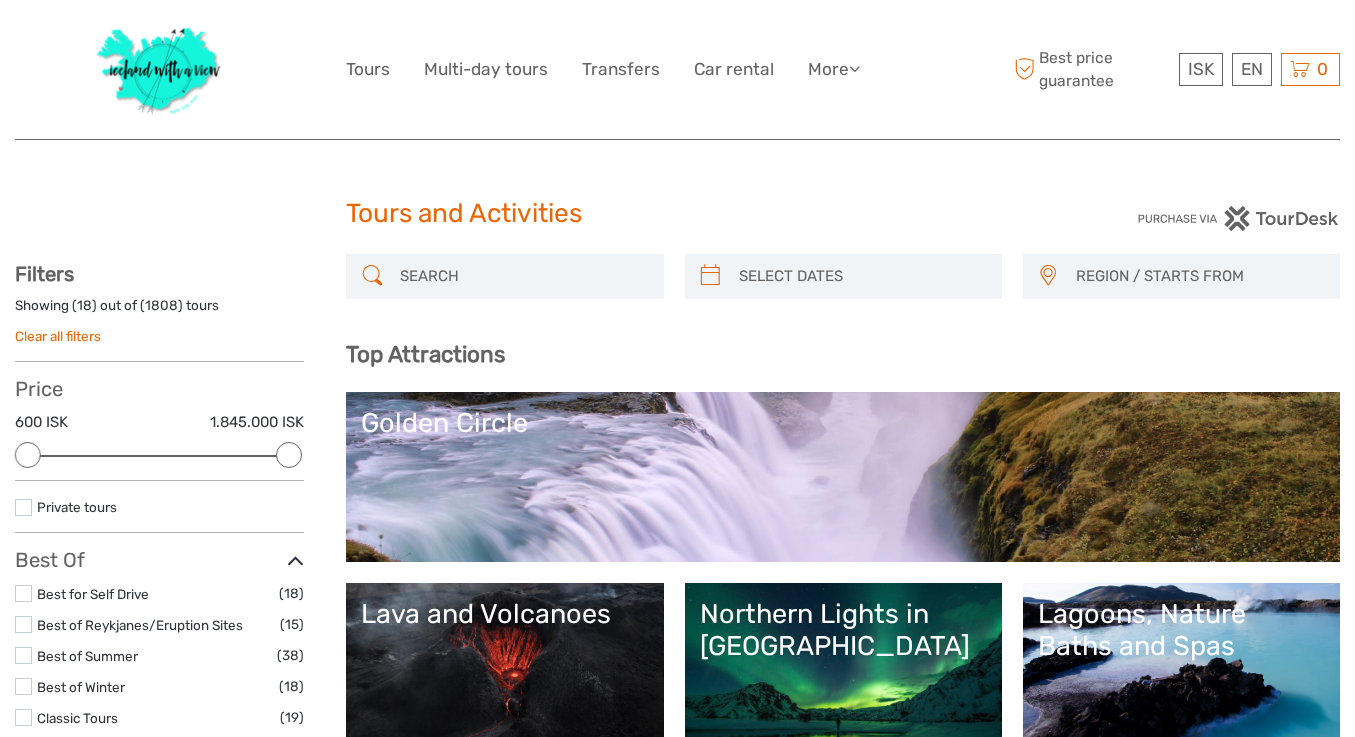 click at bounding box center [522, 276] 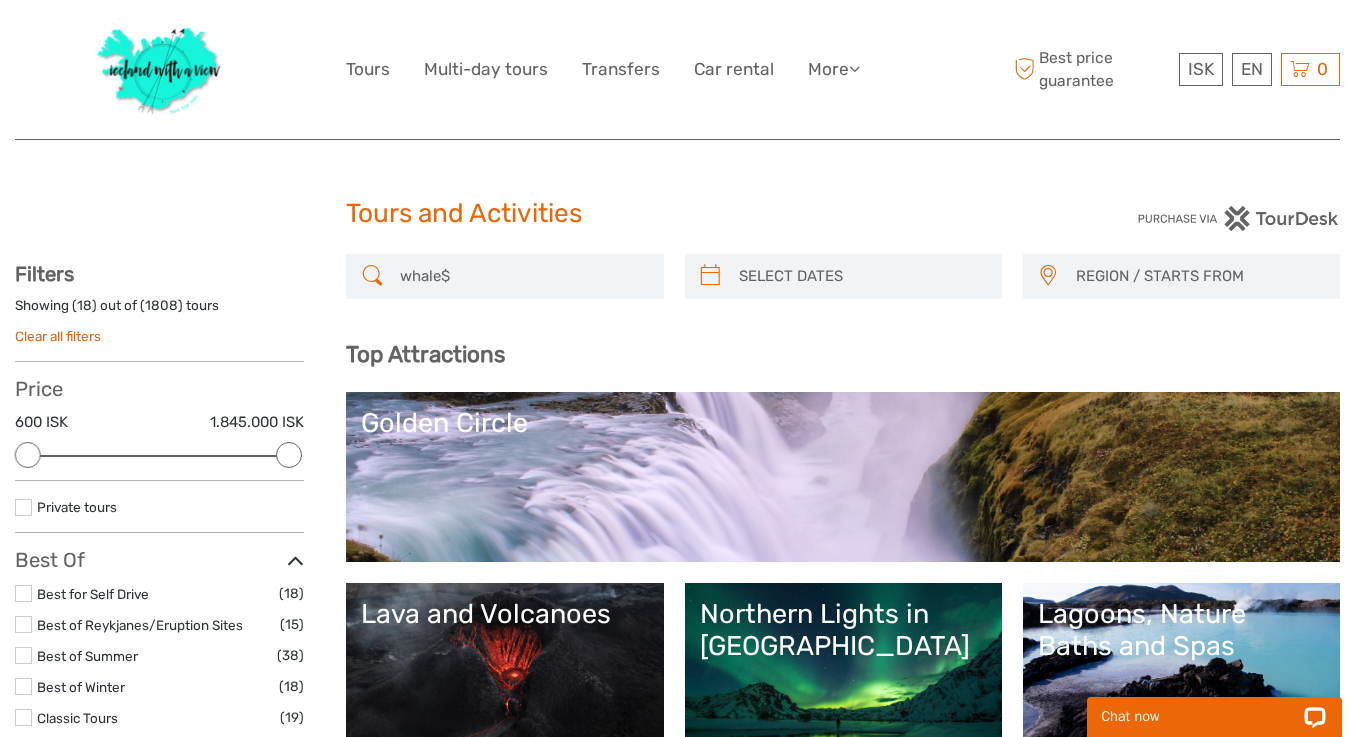 scroll, scrollTop: 0, scrollLeft: 0, axis: both 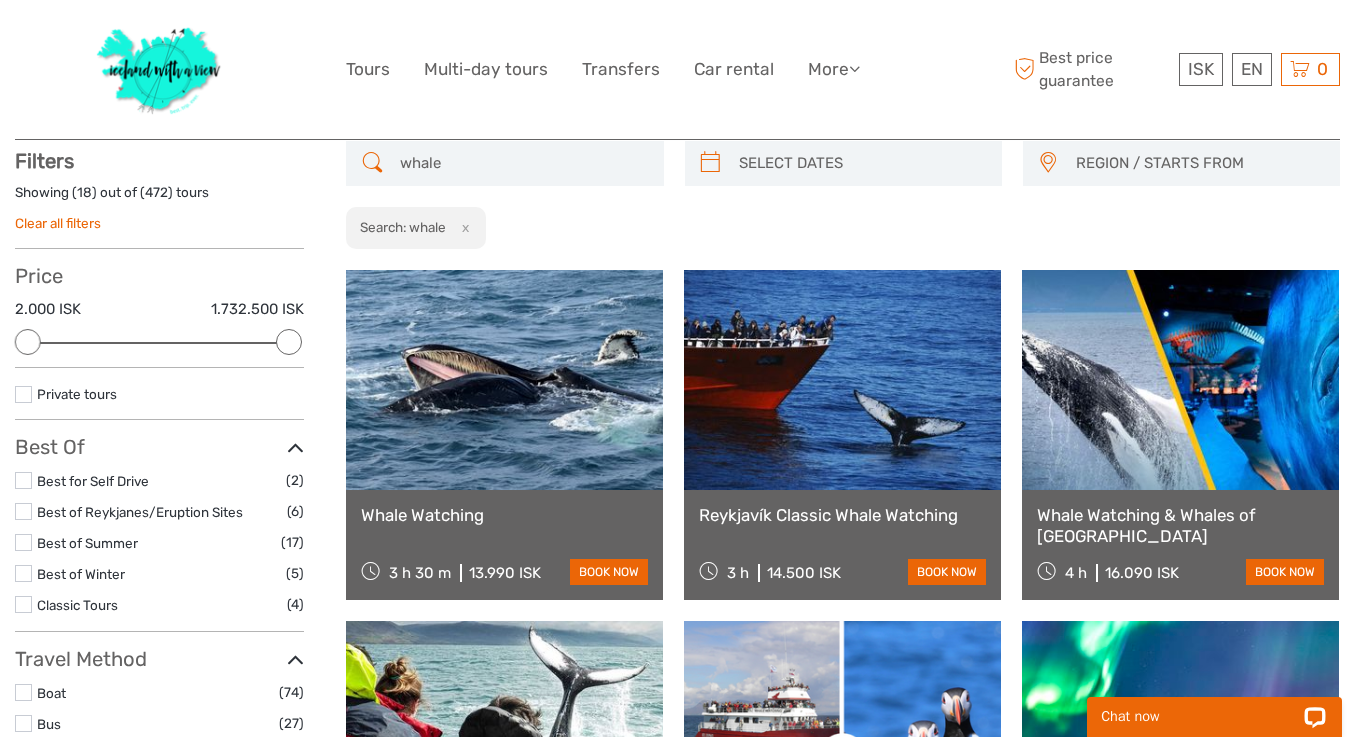 type on "whale" 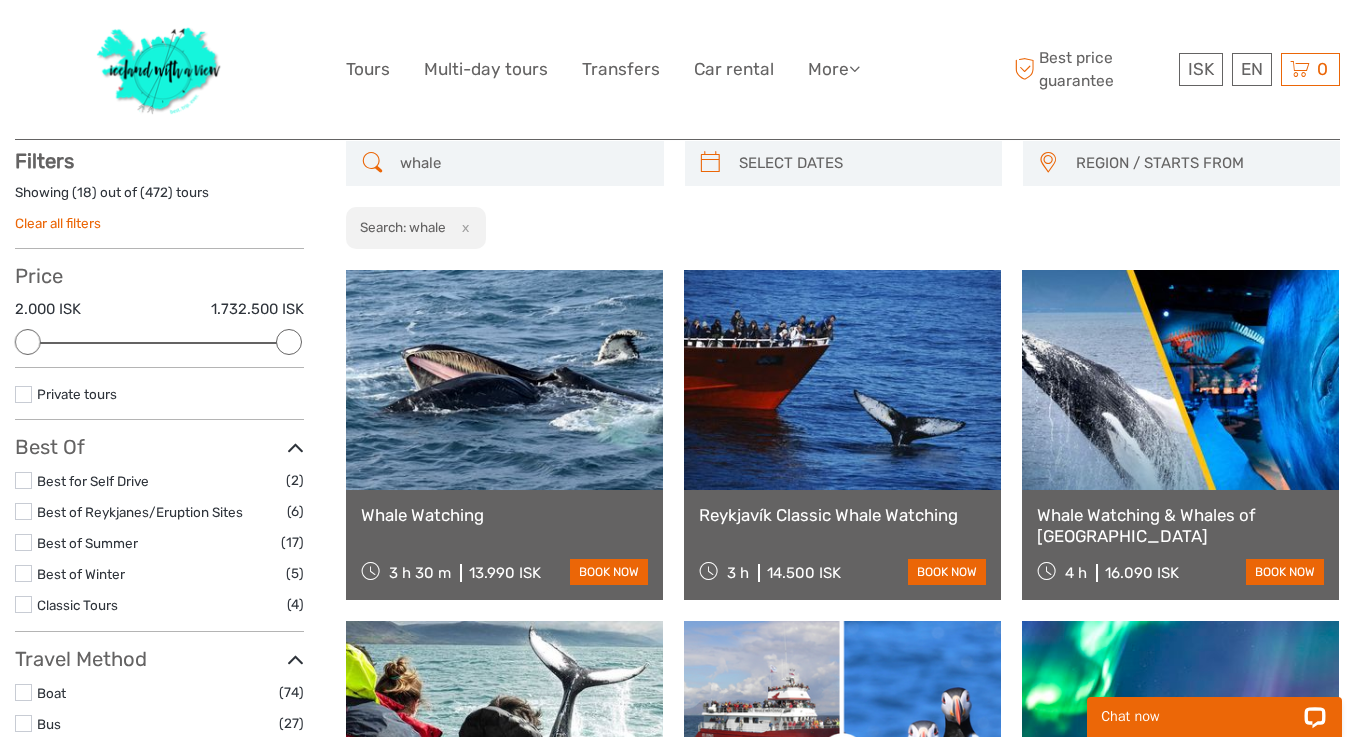 click at bounding box center (504, 380) 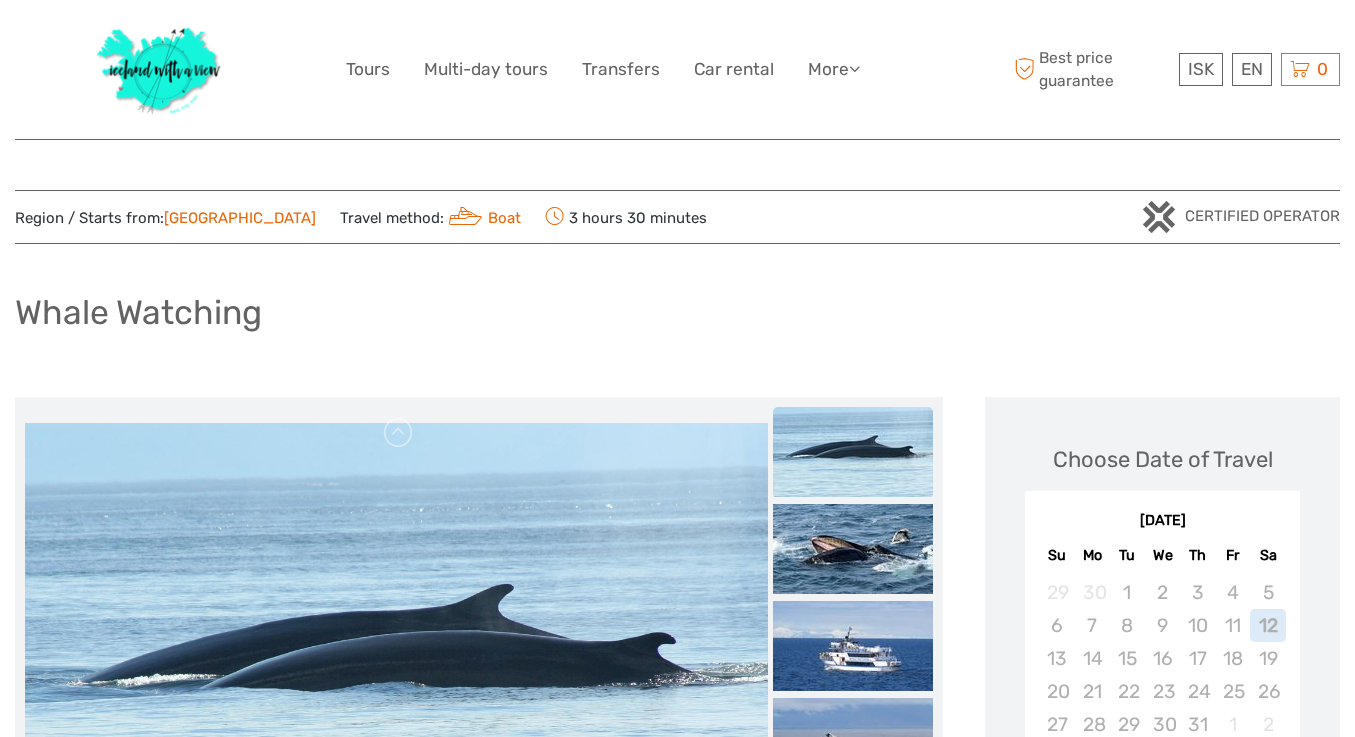 scroll, scrollTop: 0, scrollLeft: 0, axis: both 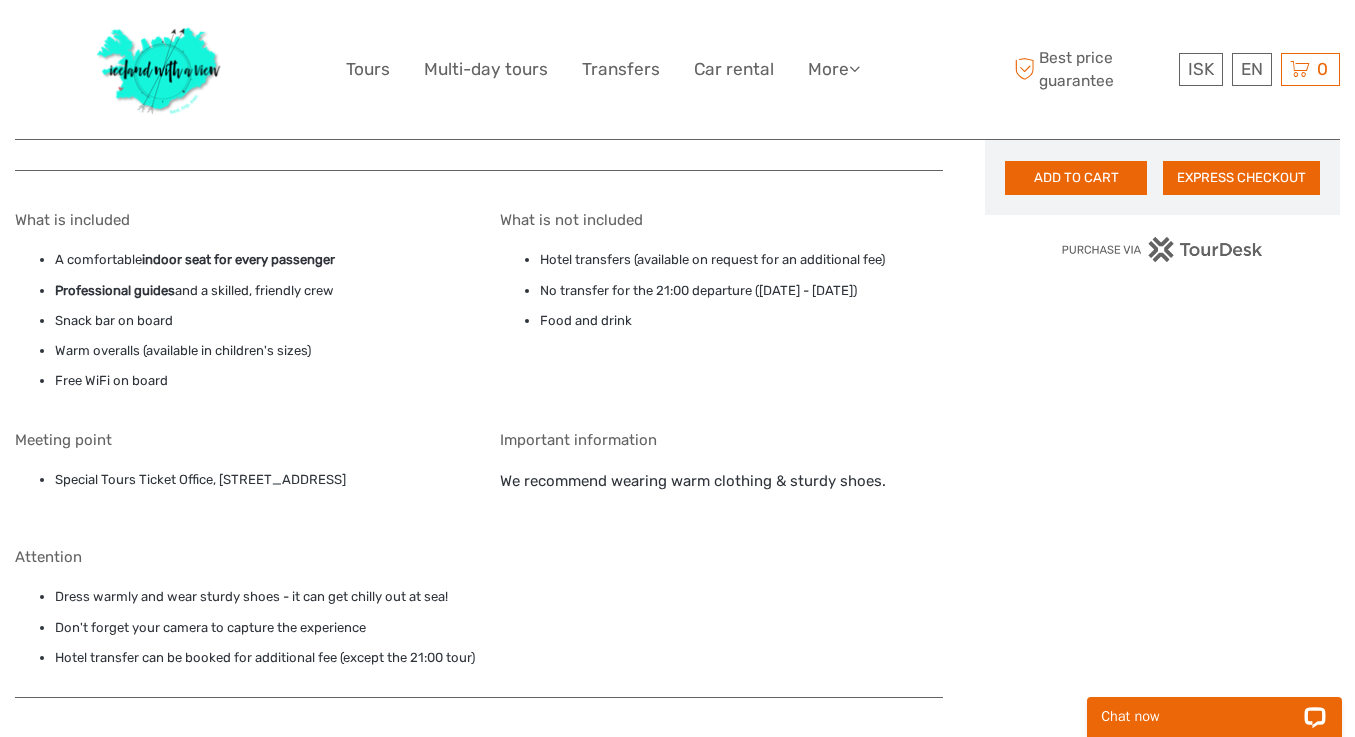 drag, startPoint x: 224, startPoint y: 465, endPoint x: 397, endPoint y: 466, distance: 173.00288 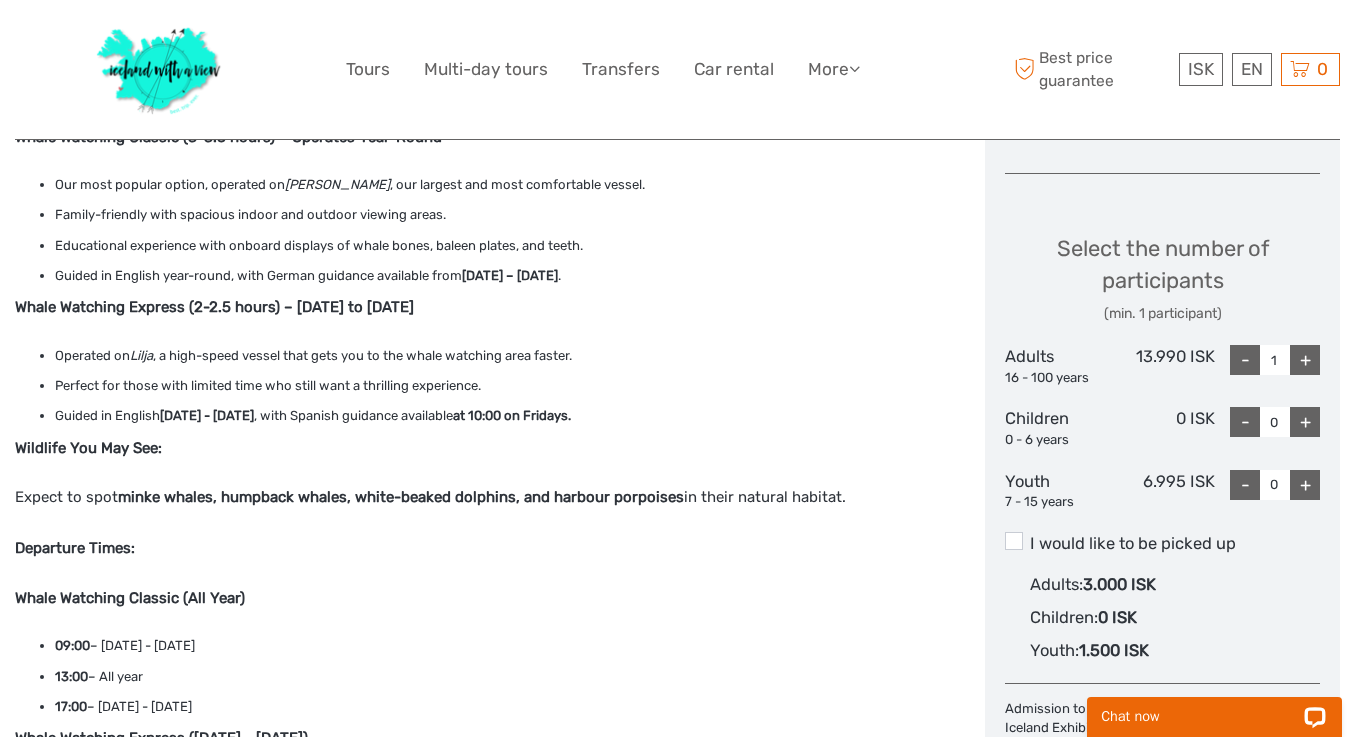 scroll, scrollTop: 790, scrollLeft: 0, axis: vertical 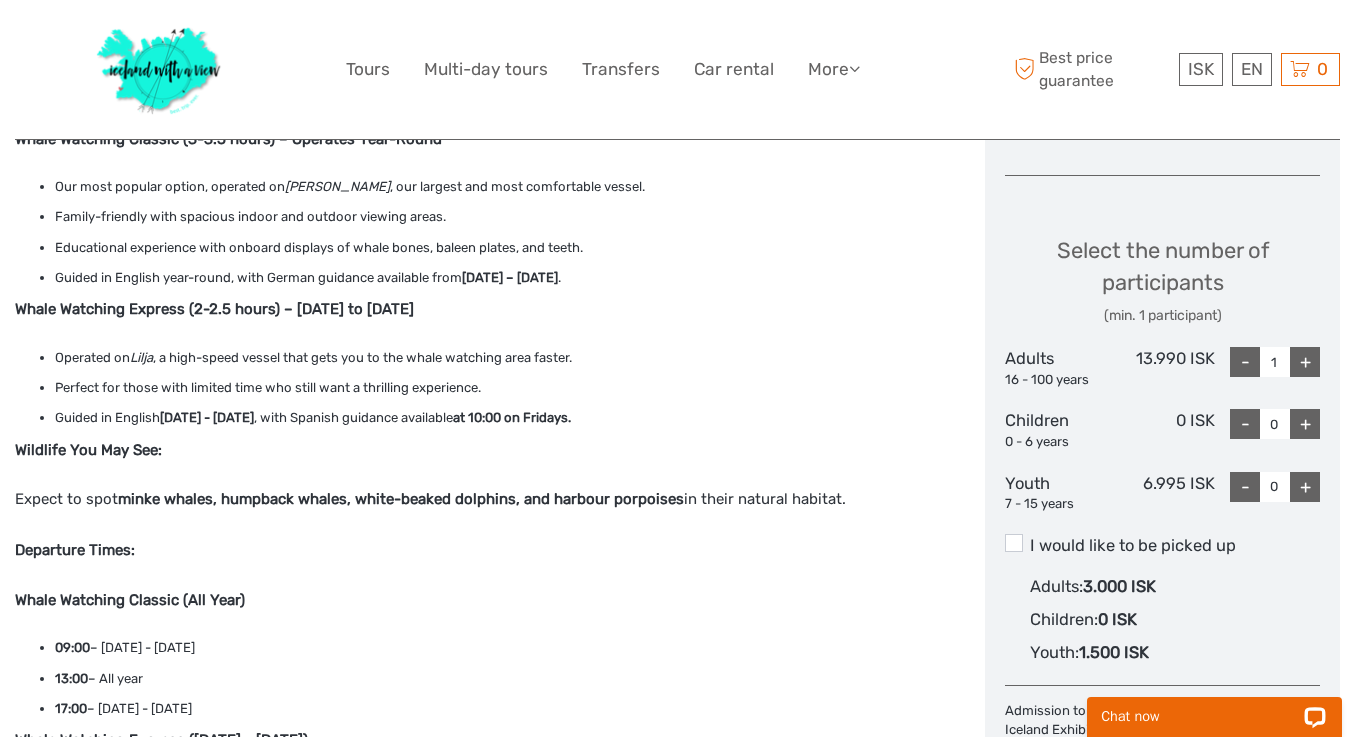 click on "+" at bounding box center [1305, 362] 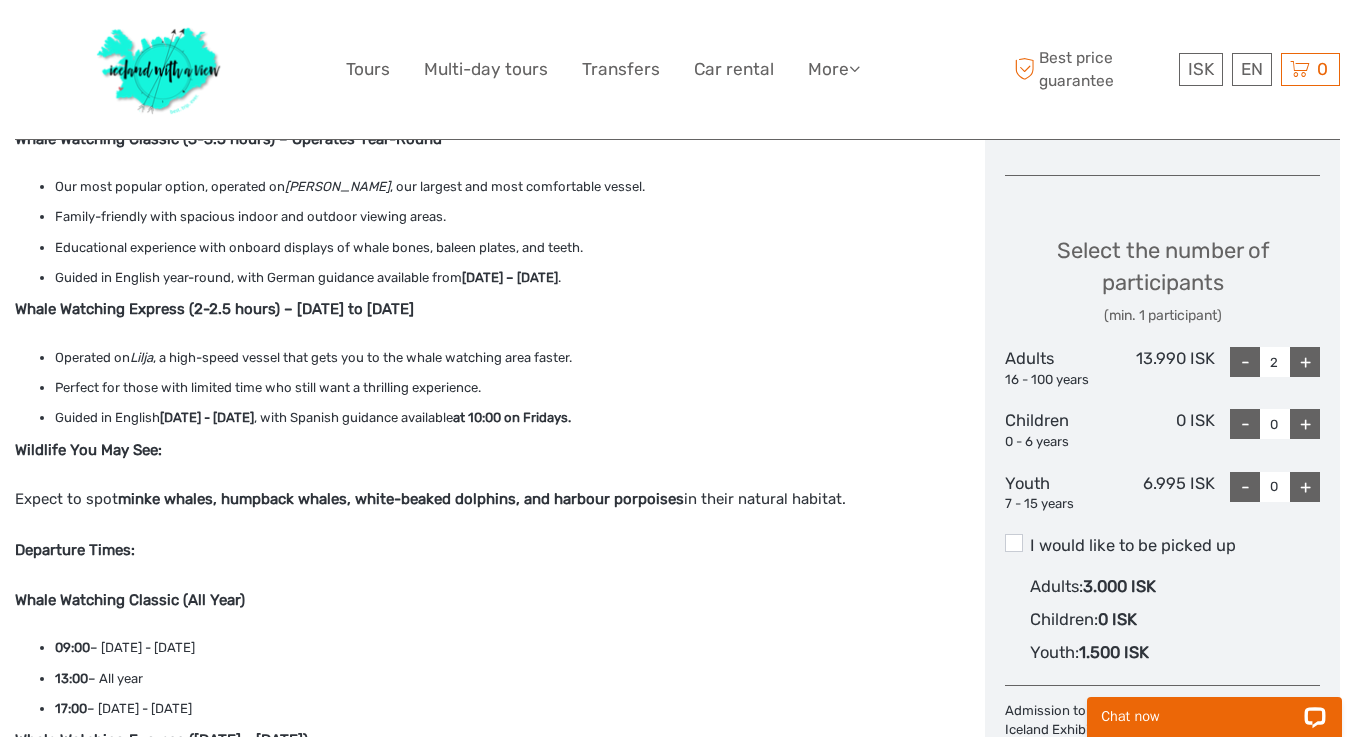 click on "+" at bounding box center [1305, 362] 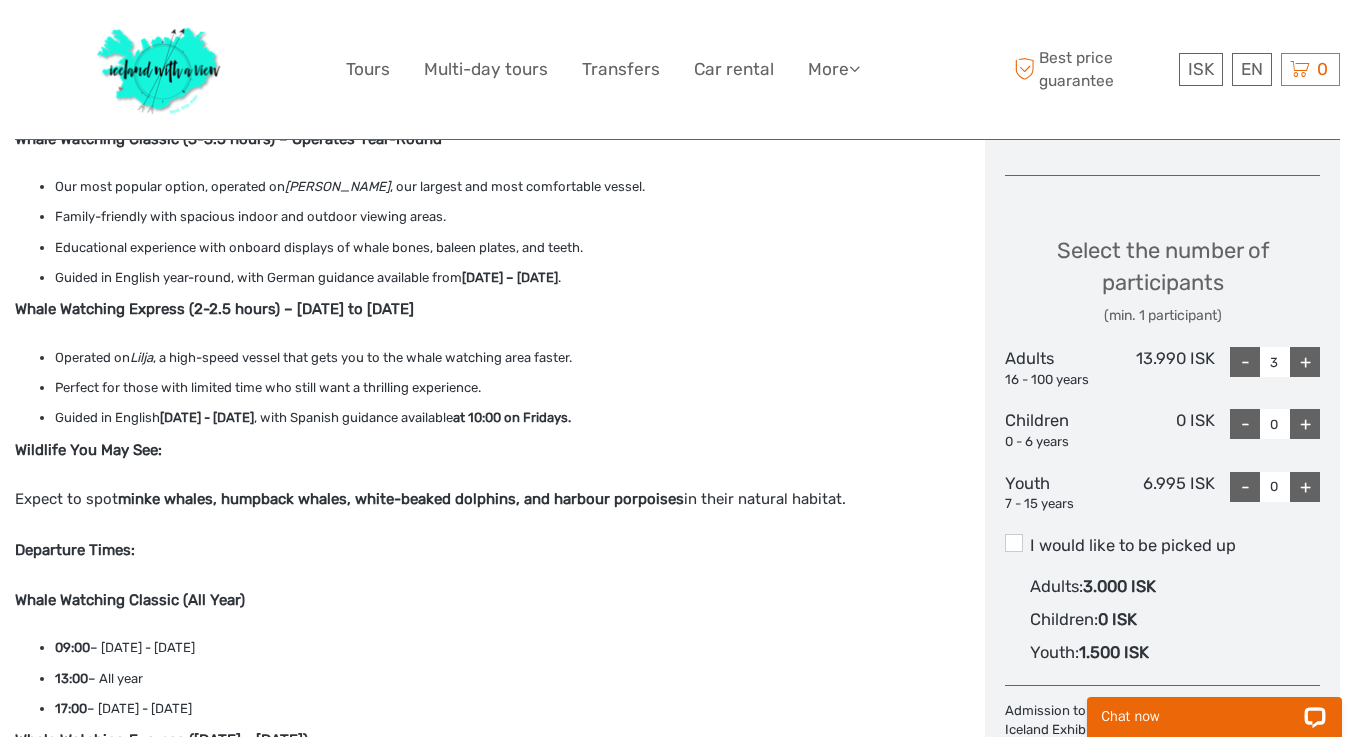 click on "+" at bounding box center [1305, 362] 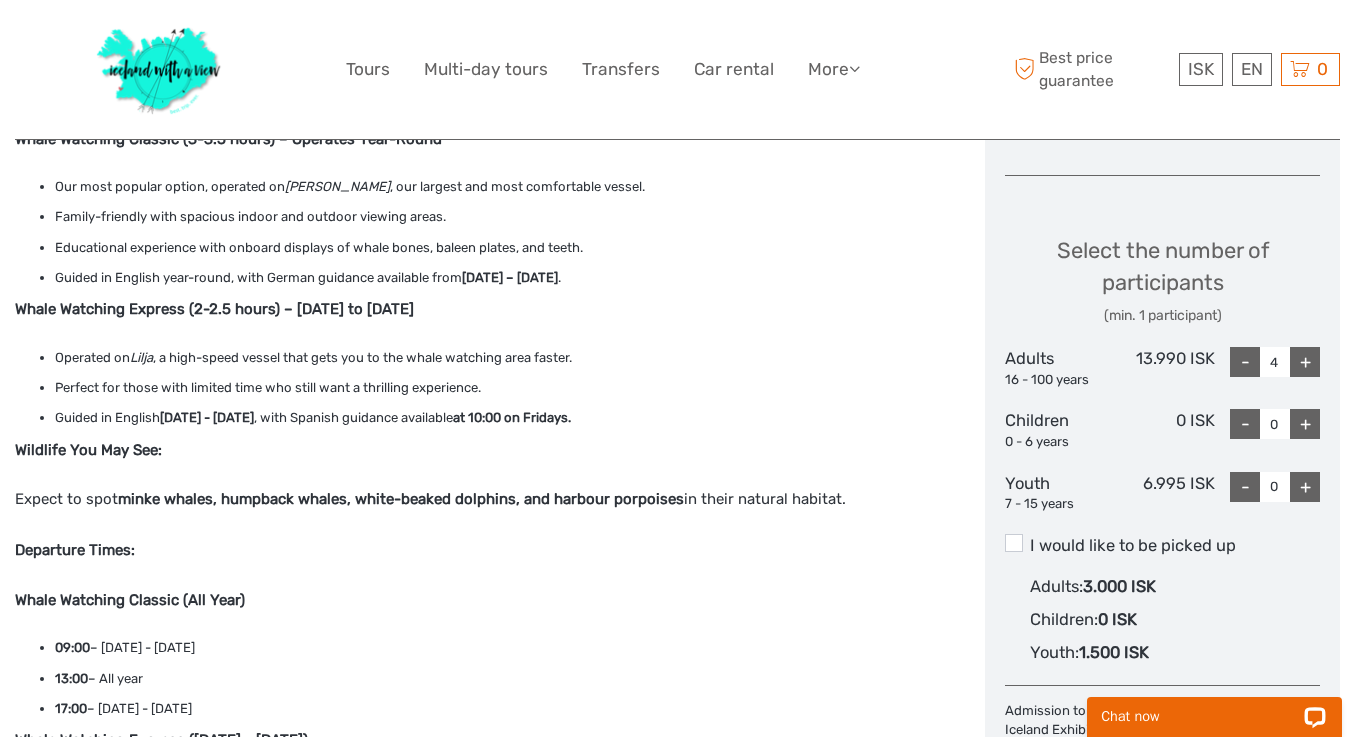 click on "+" at bounding box center [1305, 487] 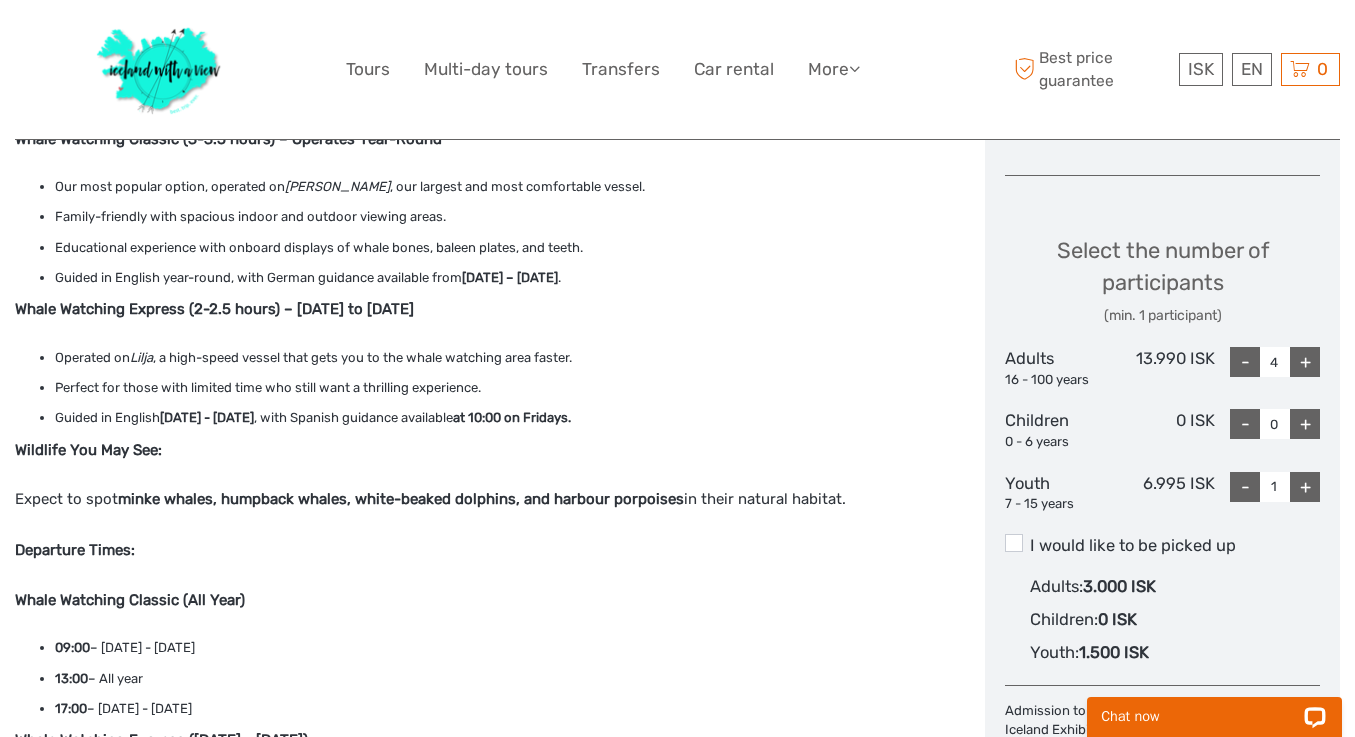 click on "+" at bounding box center (1305, 487) 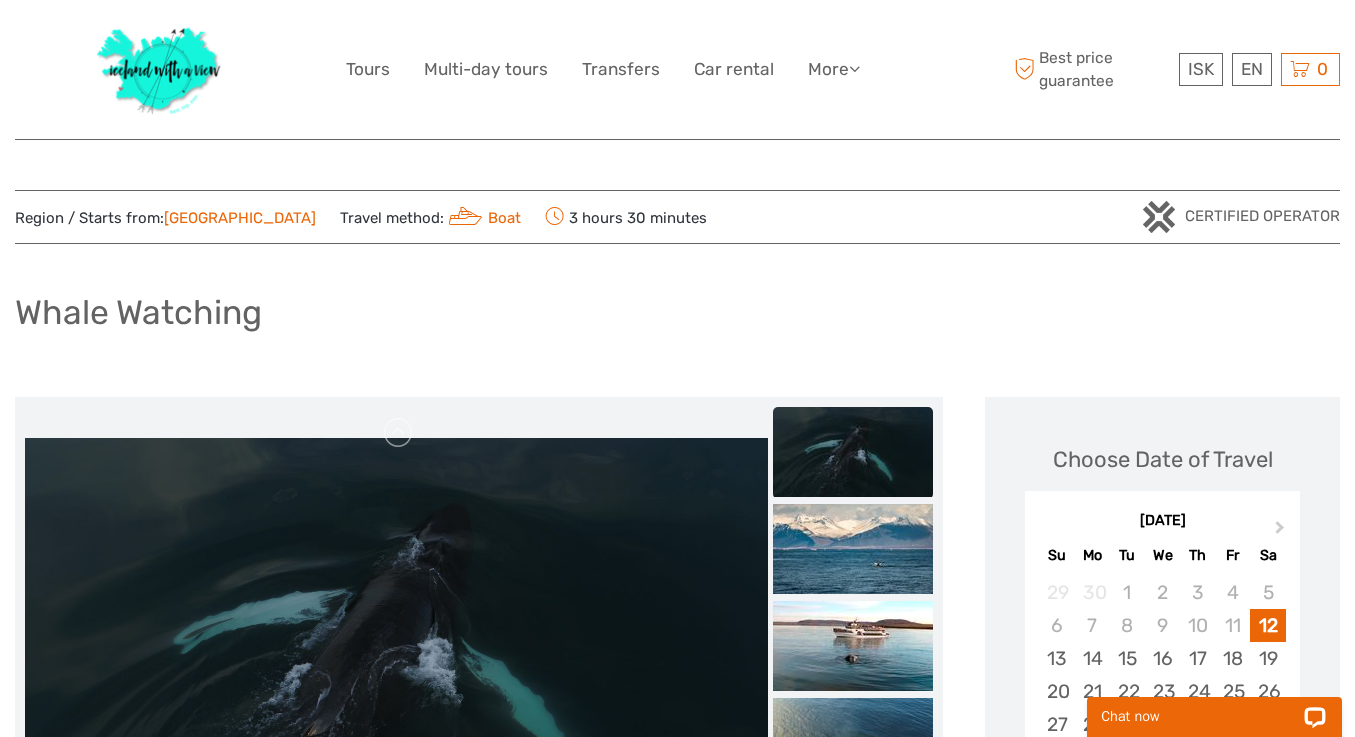 scroll, scrollTop: 1, scrollLeft: 0, axis: vertical 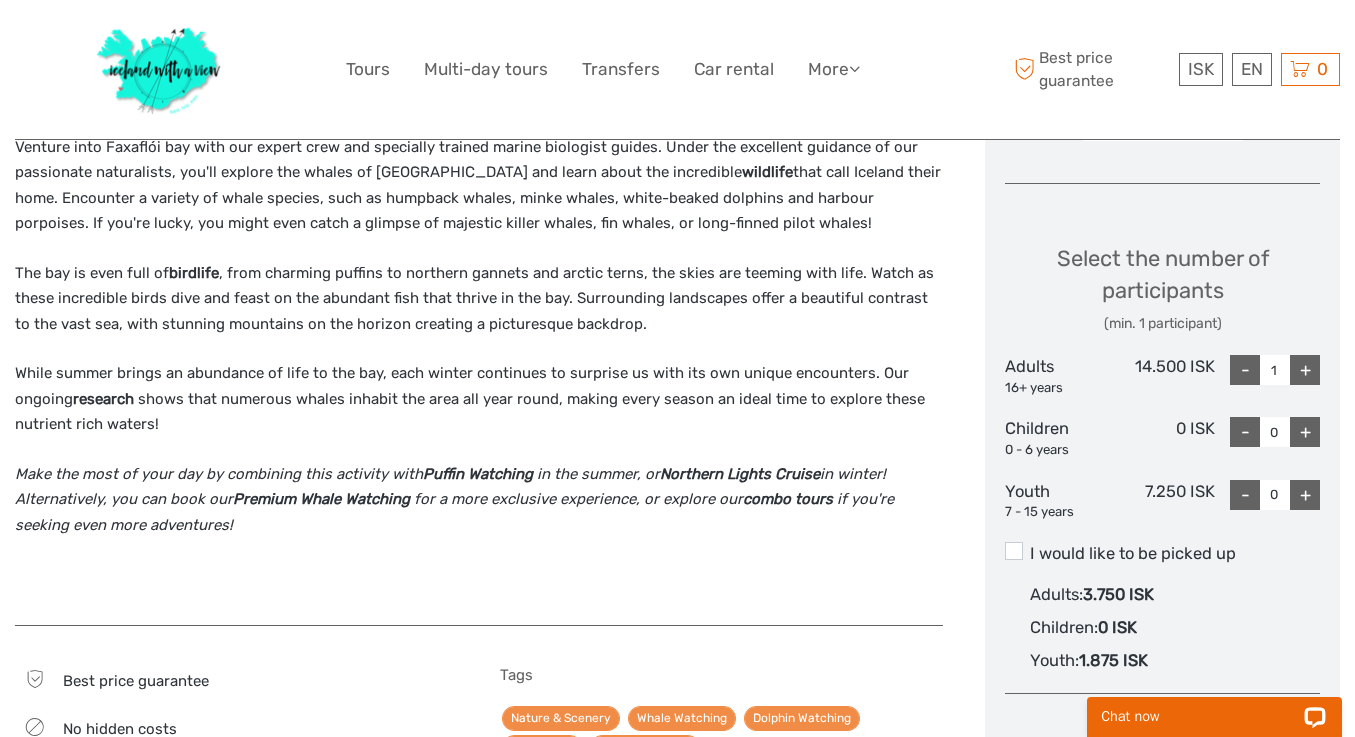 click on "+" at bounding box center (1305, 370) 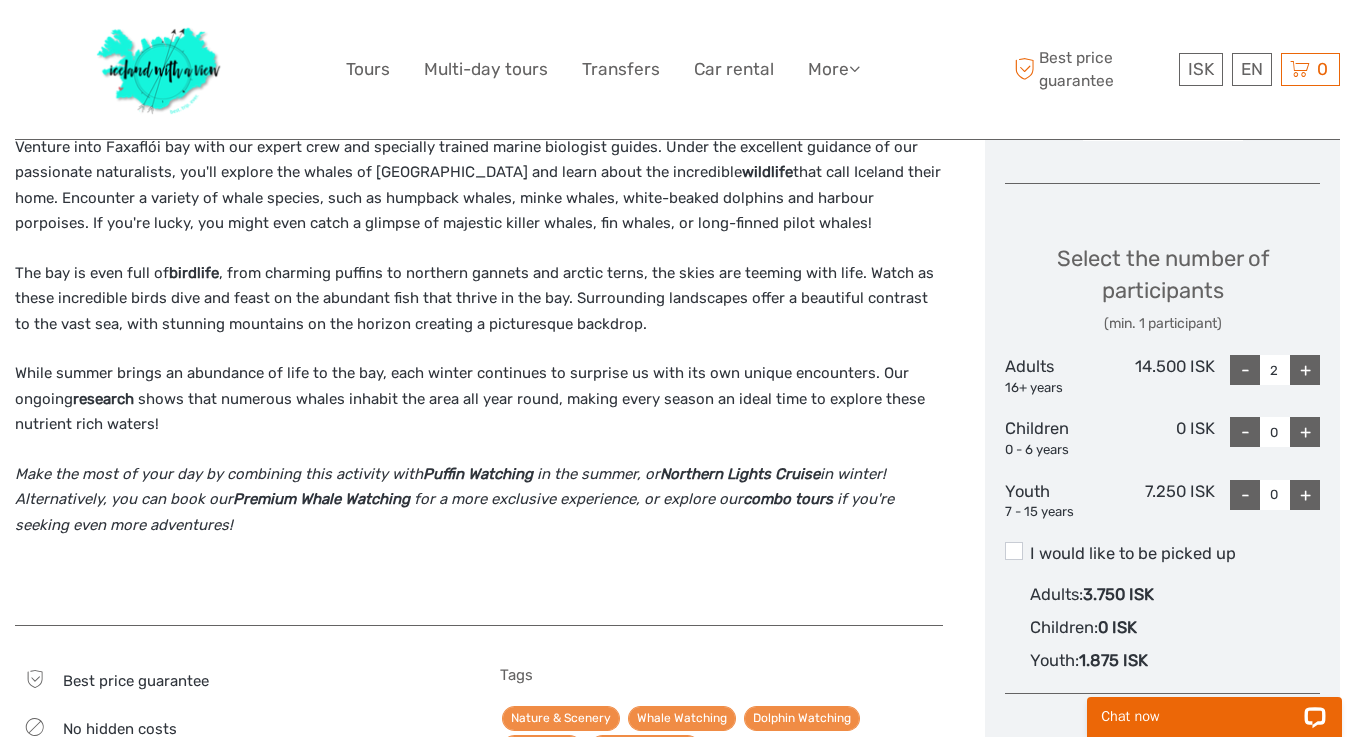 click on "+" at bounding box center [1305, 370] 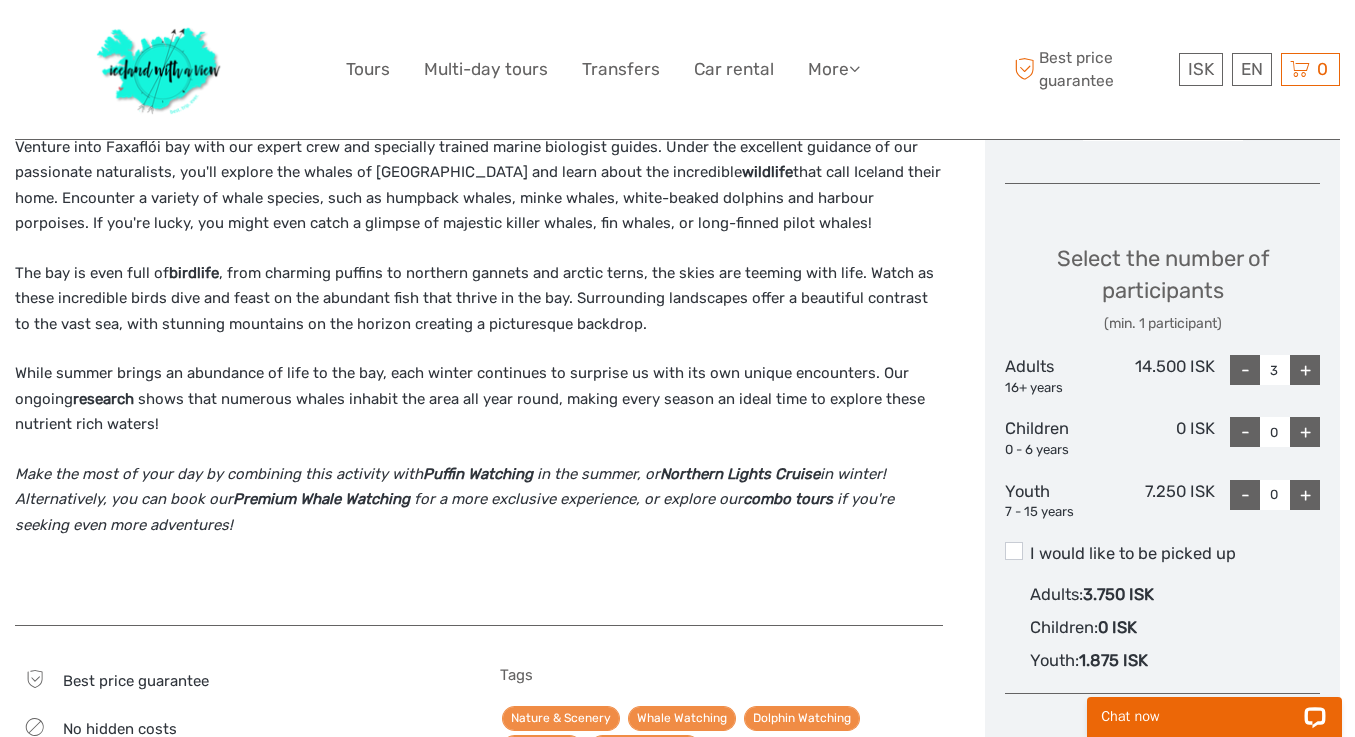 click on "+" at bounding box center (1305, 370) 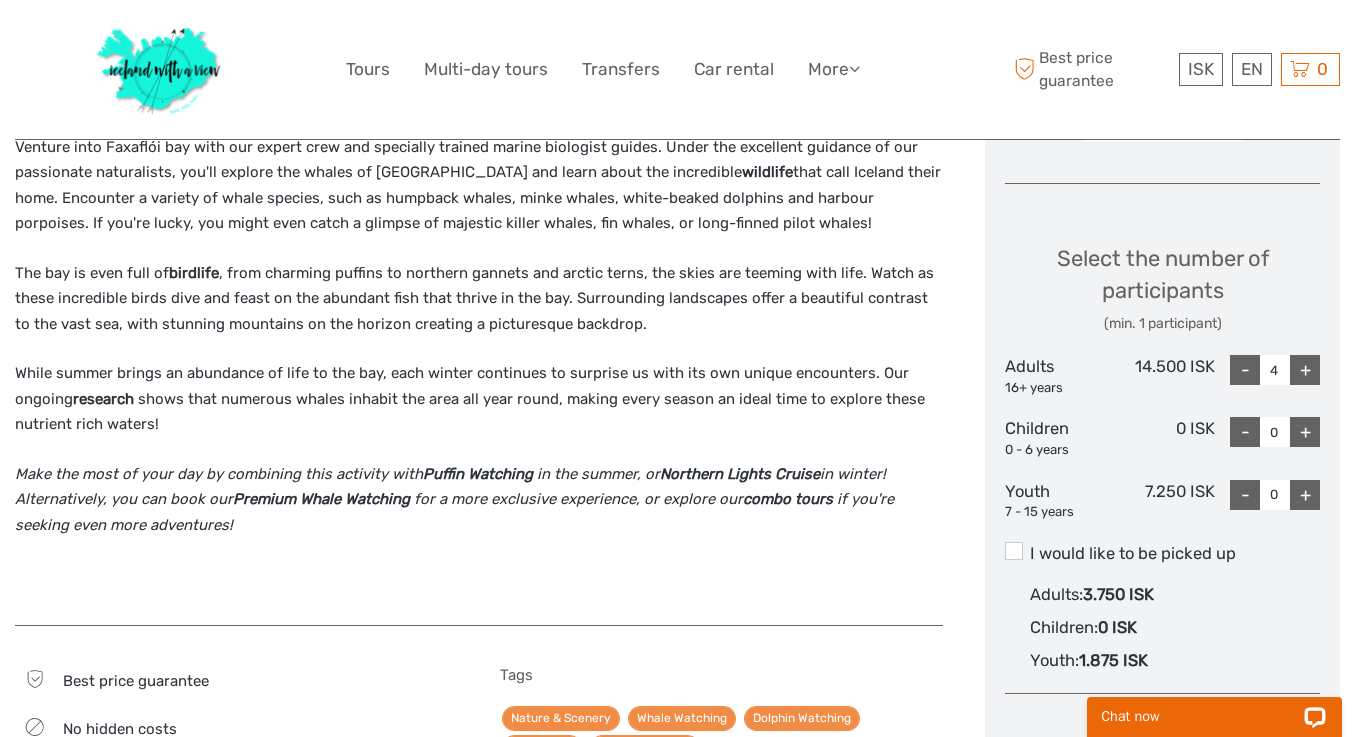 click on "+" at bounding box center [1305, 495] 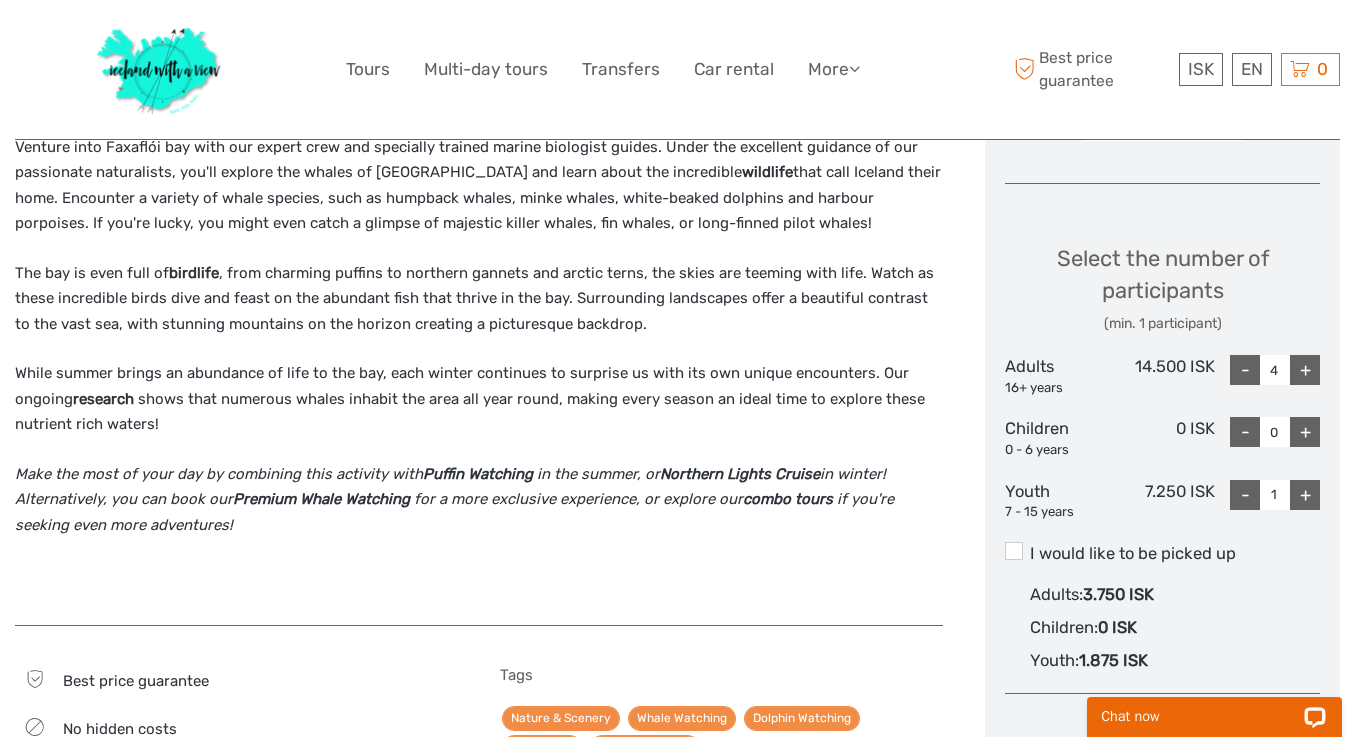 click on "+" at bounding box center (1305, 495) 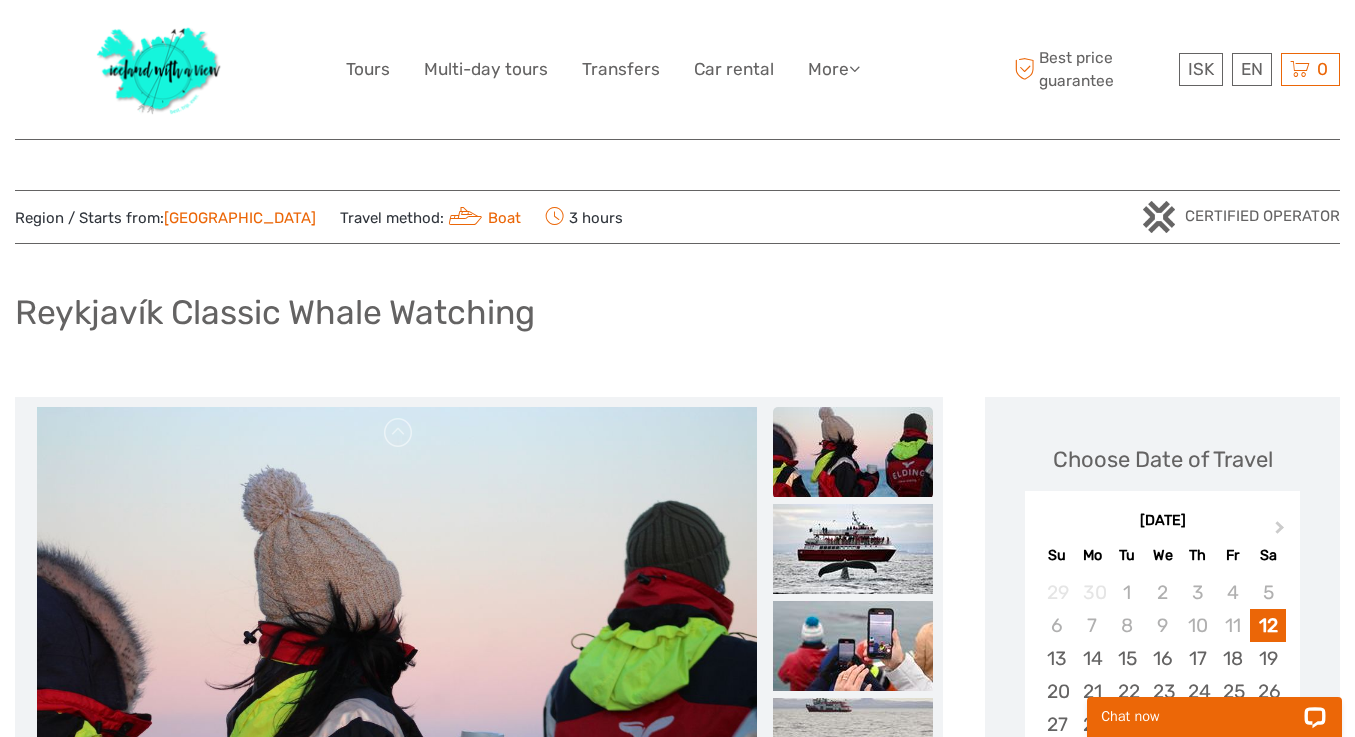 scroll, scrollTop: 0, scrollLeft: 0, axis: both 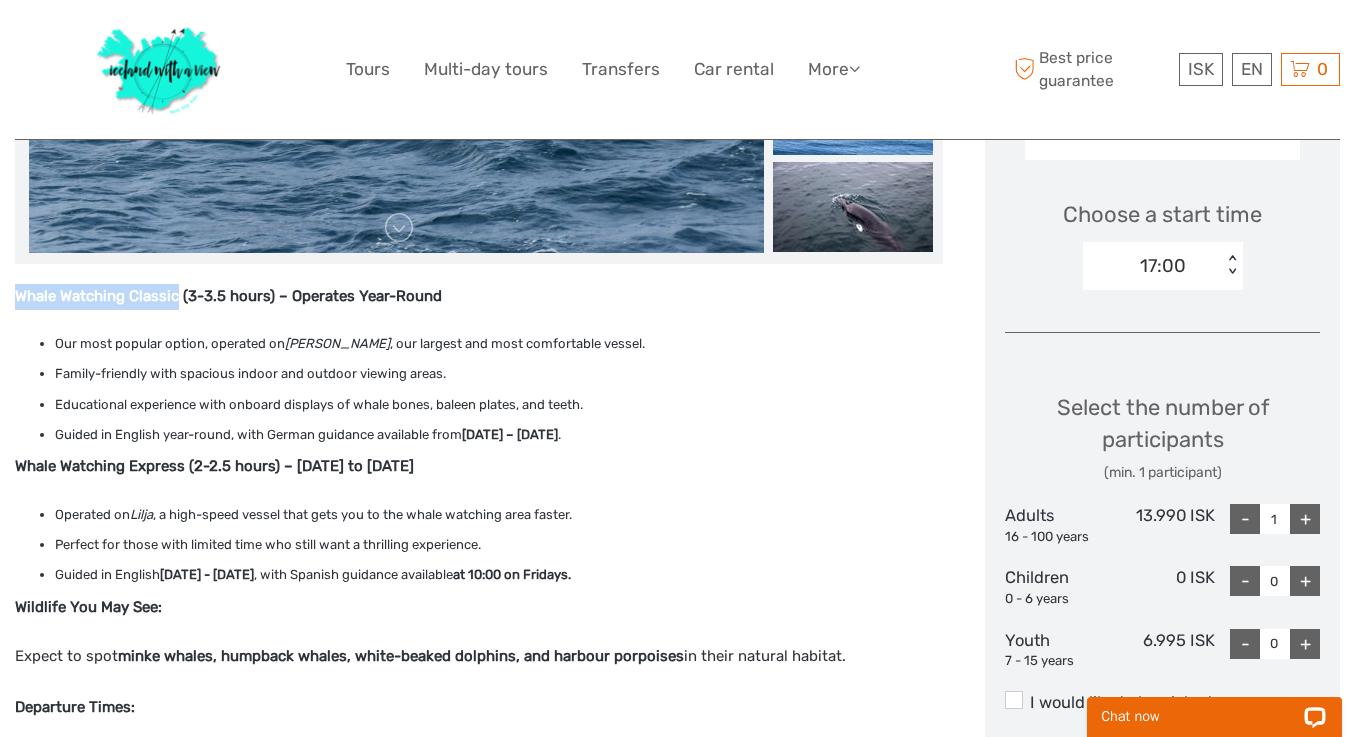 drag, startPoint x: 18, startPoint y: 293, endPoint x: 200, endPoint y: 303, distance: 182.27452 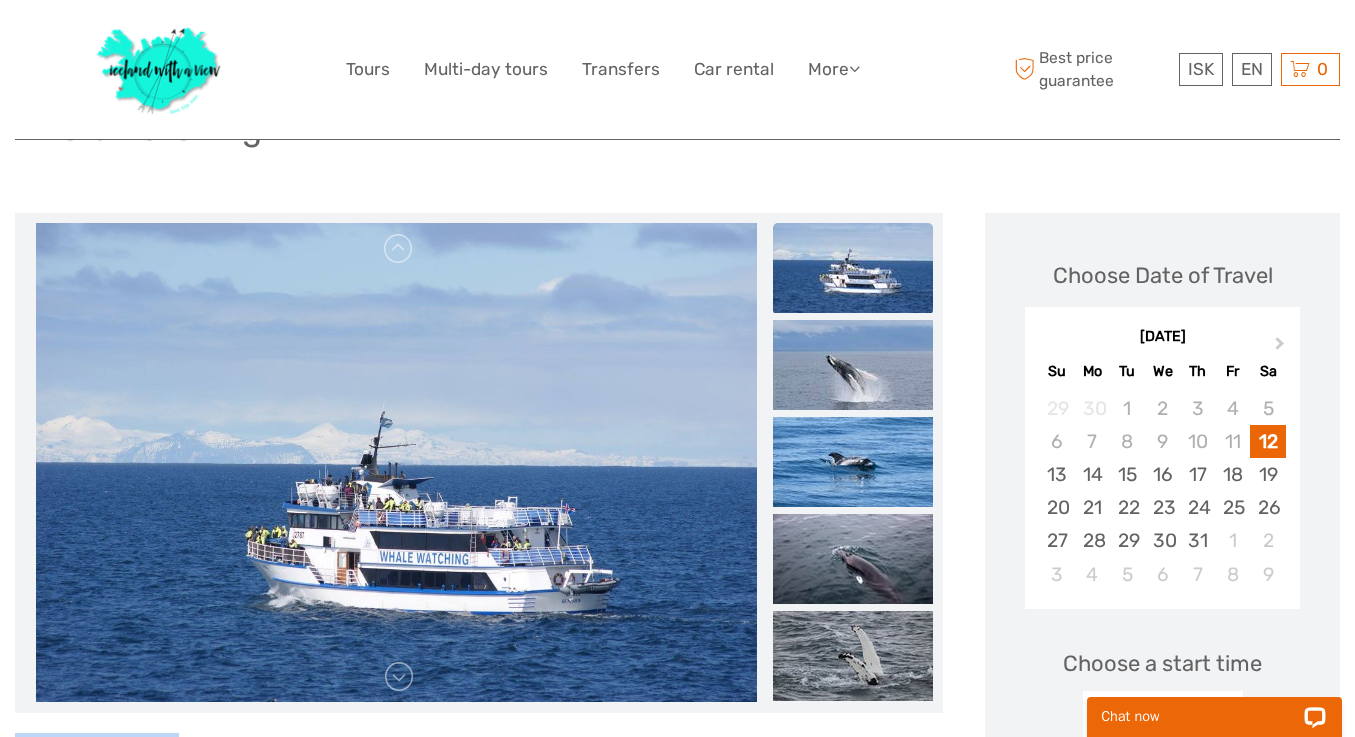 scroll, scrollTop: 189, scrollLeft: 0, axis: vertical 